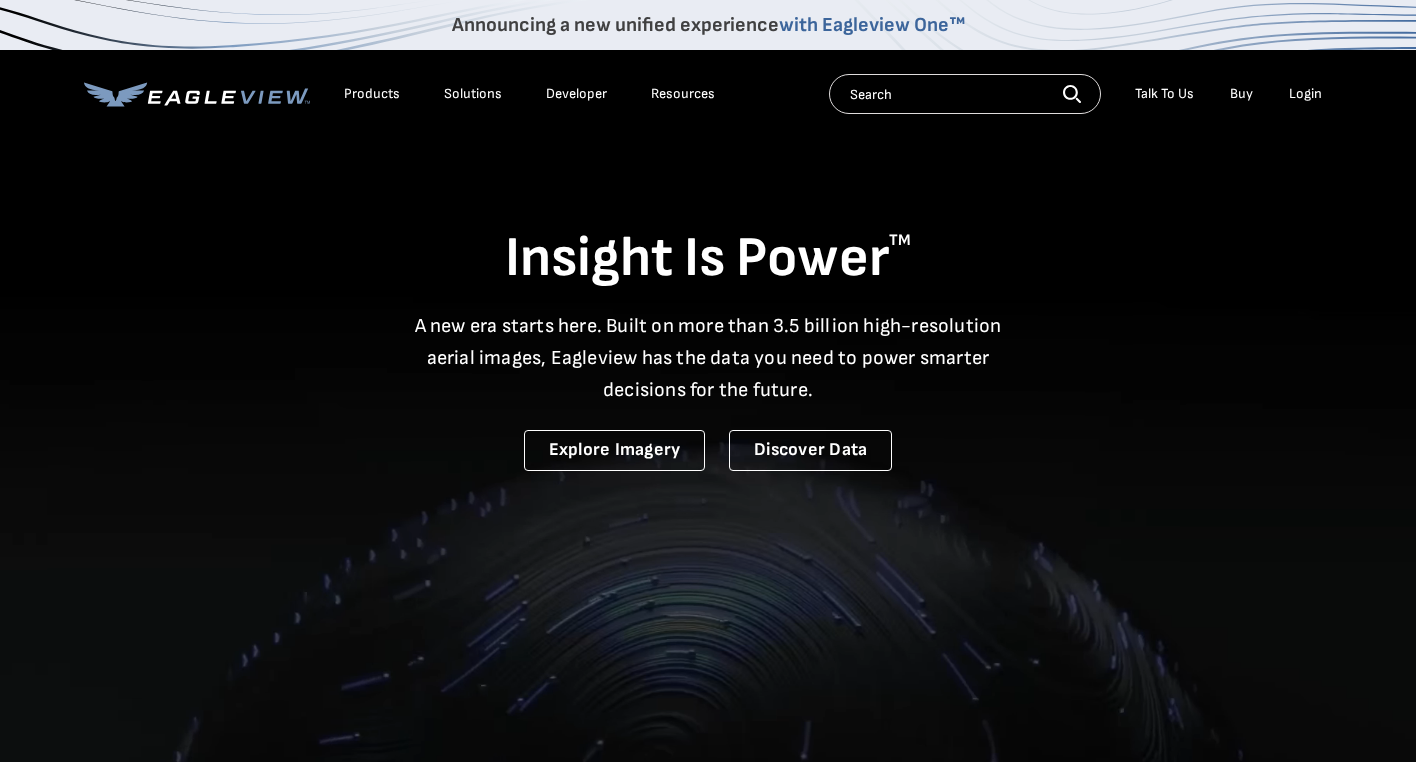 scroll, scrollTop: 0, scrollLeft: 0, axis: both 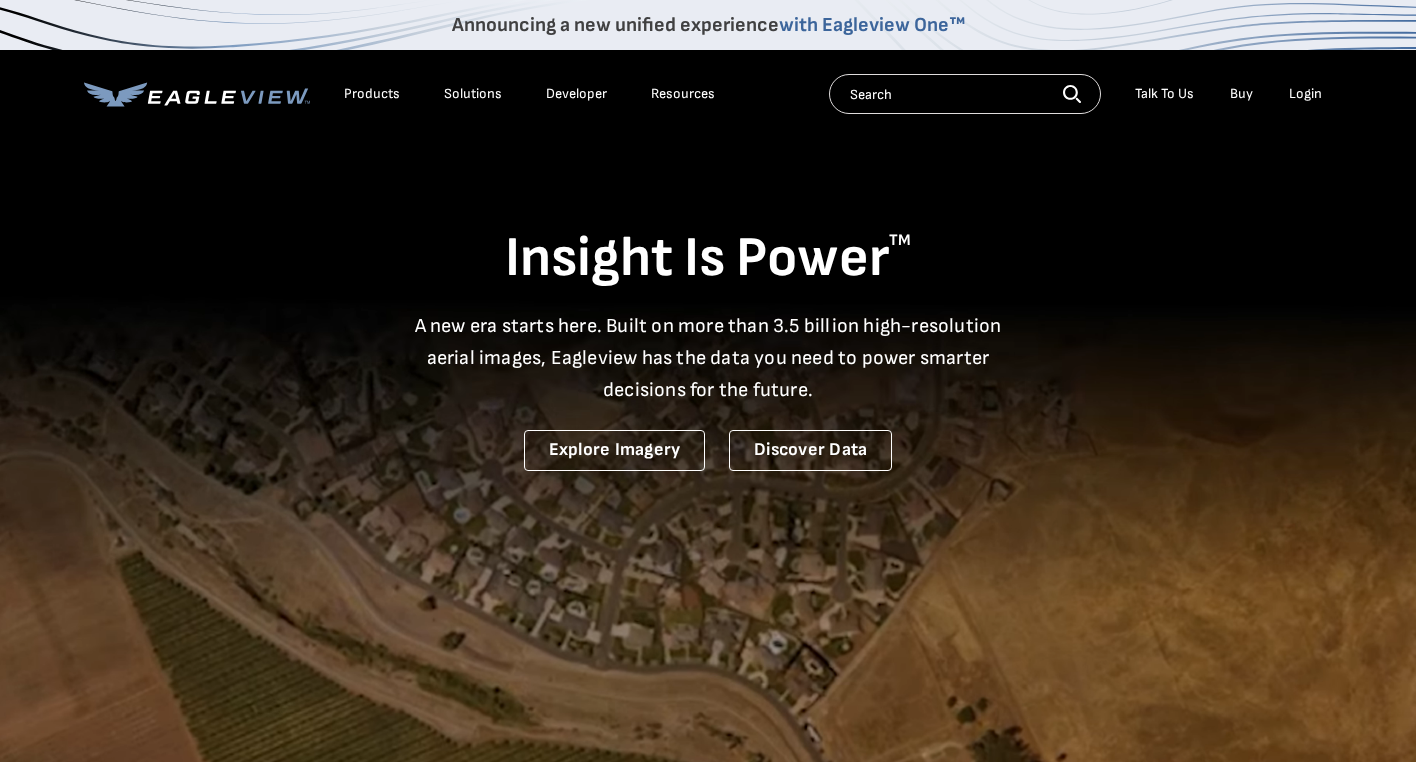 click on "Login" at bounding box center [1305, 94] 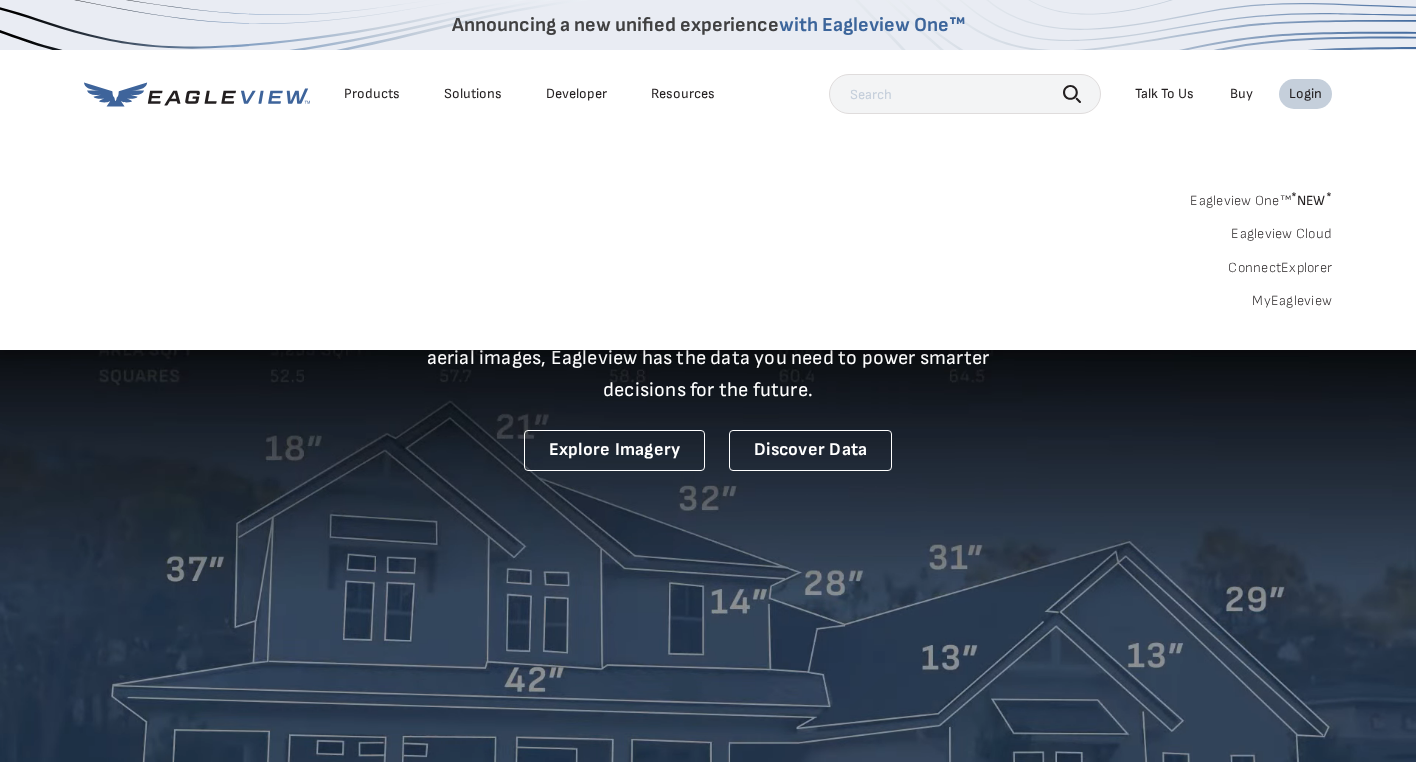 click on "MyEagleview" at bounding box center [1292, 301] 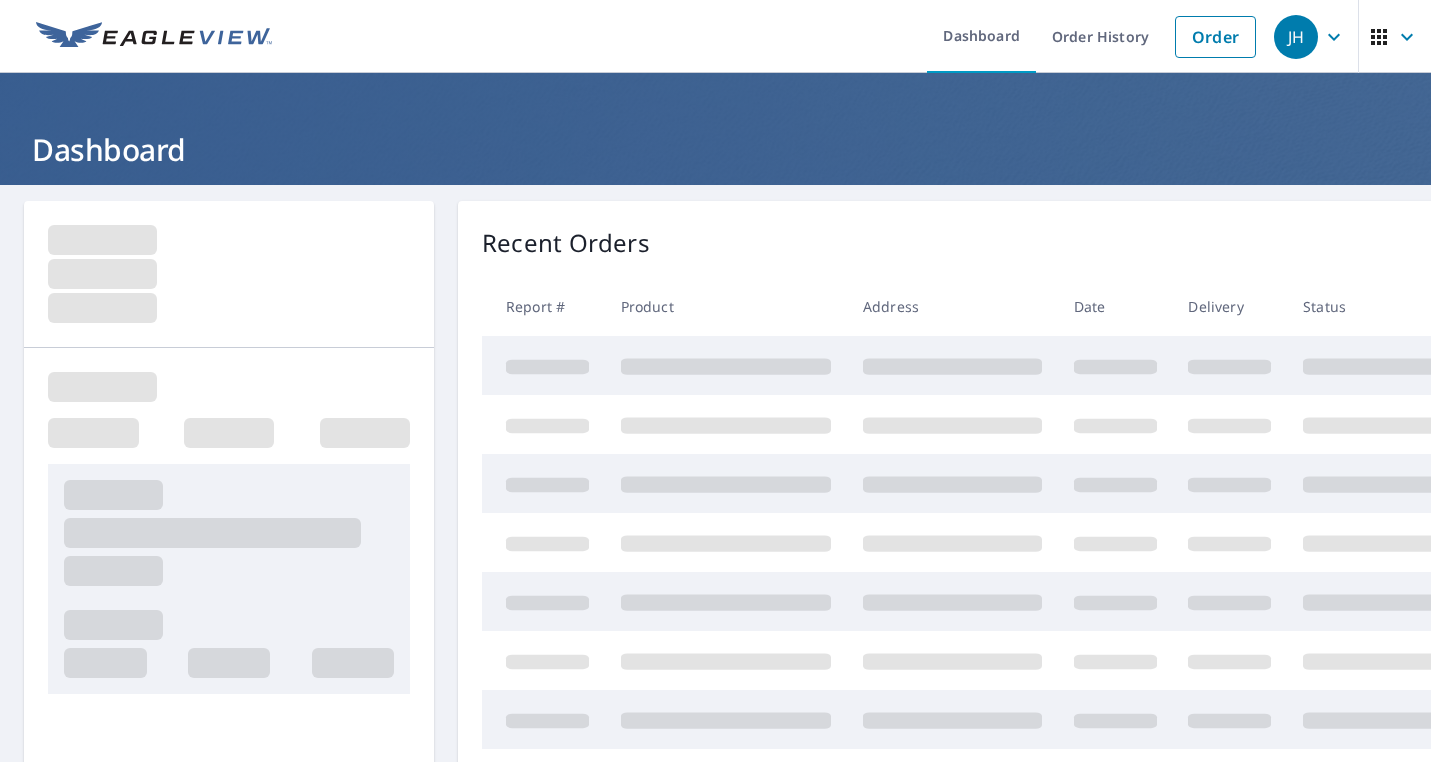 scroll, scrollTop: 0, scrollLeft: 0, axis: both 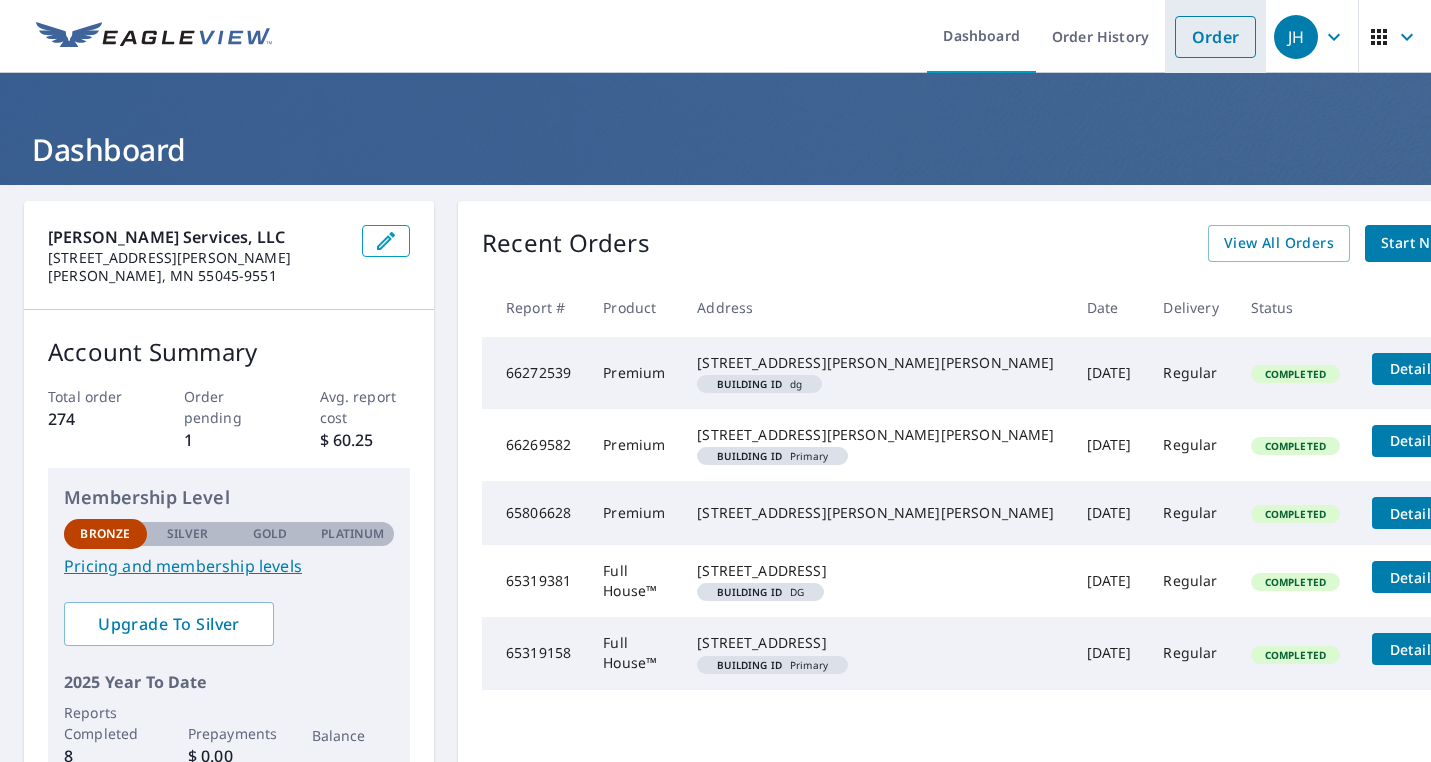 click on "Order" at bounding box center (1215, 37) 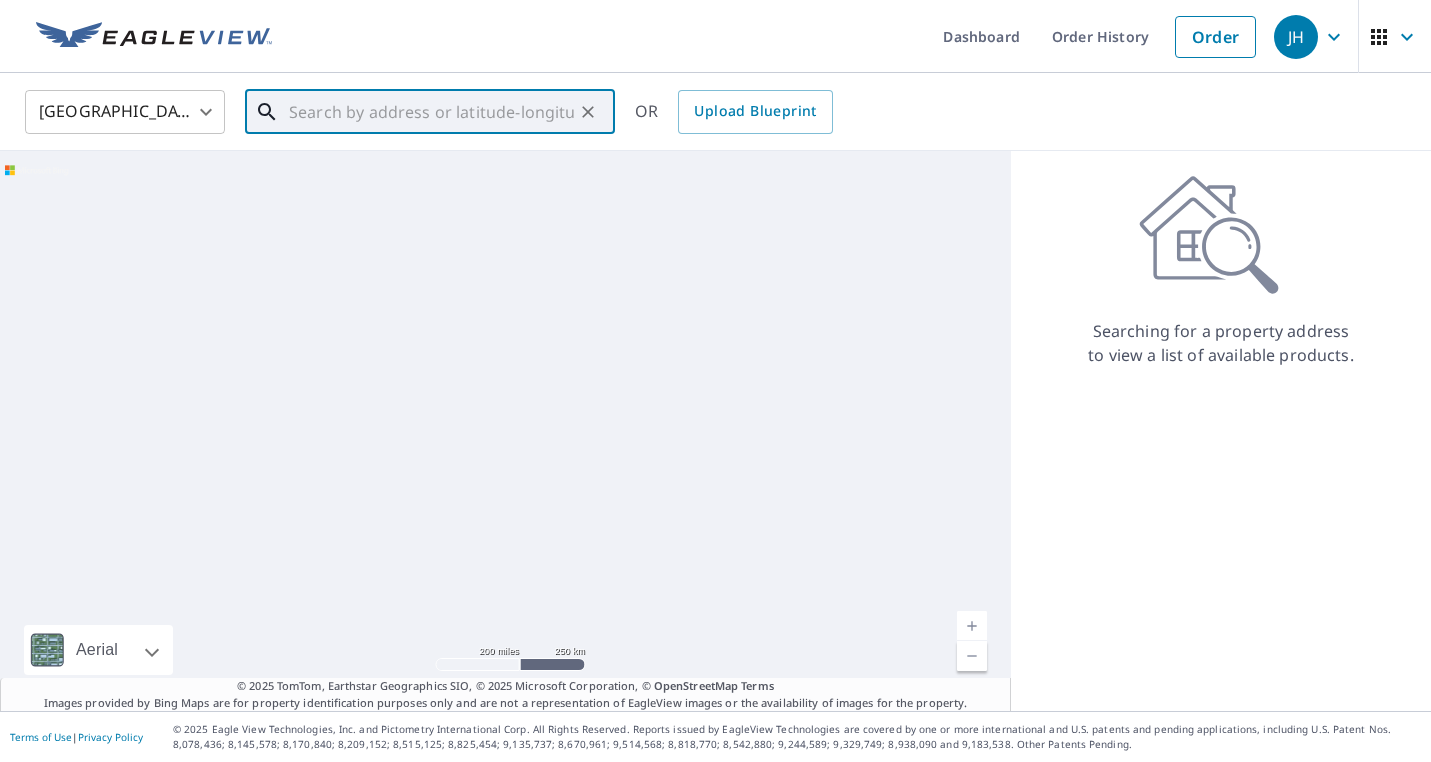click at bounding box center [431, 112] 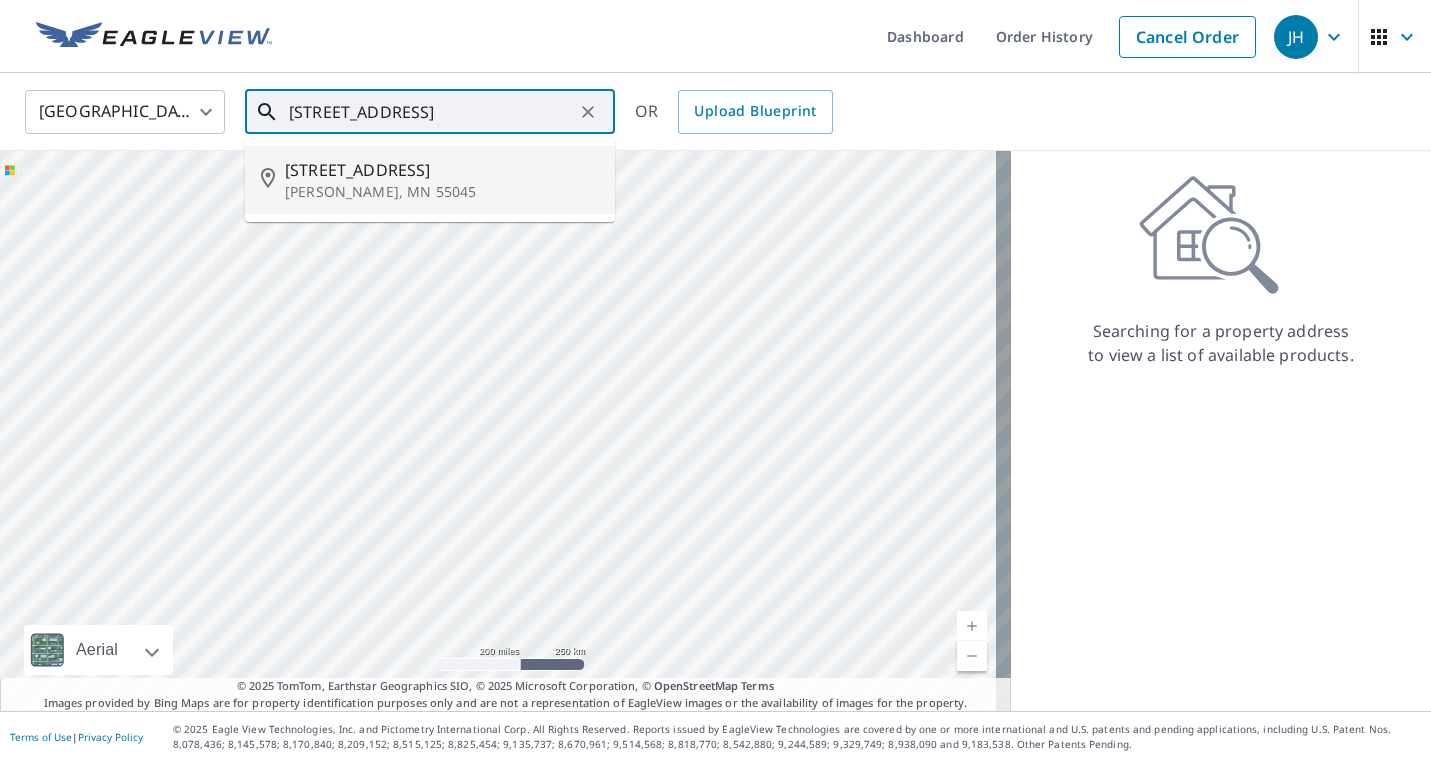 click on "13915 263rd St" at bounding box center (442, 170) 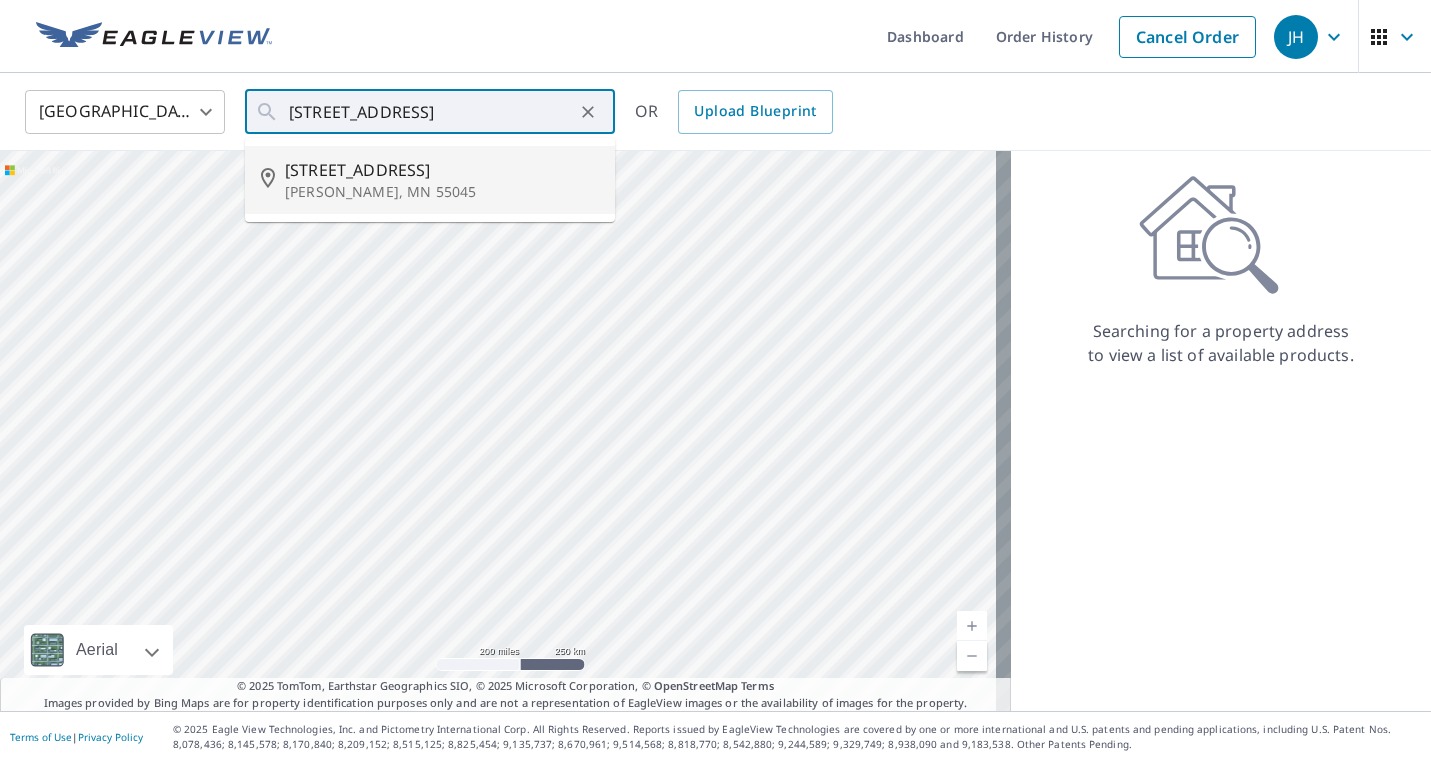 type on "13915 263rd St Lindstrom, MN 55045" 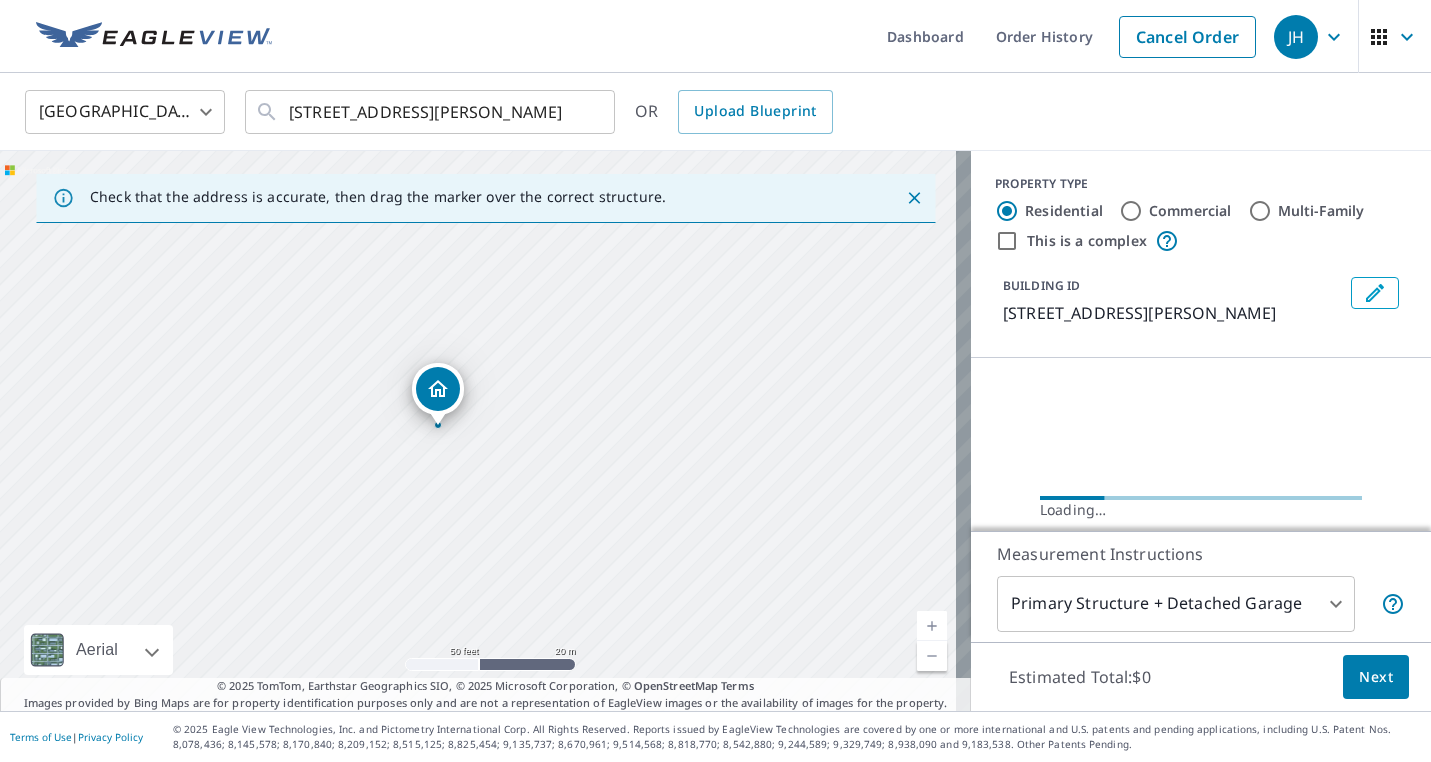 drag, startPoint x: 361, startPoint y: 386, endPoint x: 456, endPoint y: 614, distance: 247 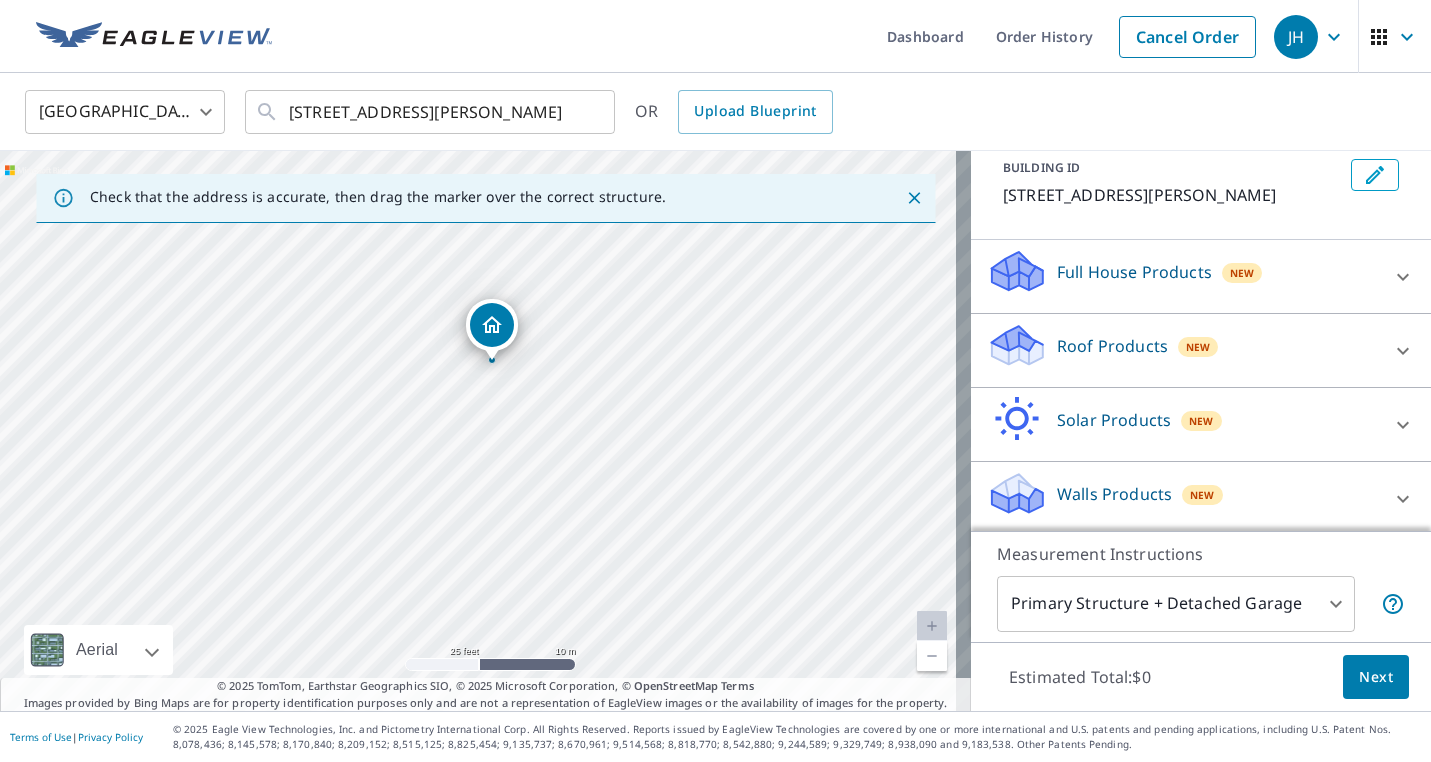 scroll, scrollTop: 123, scrollLeft: 0, axis: vertical 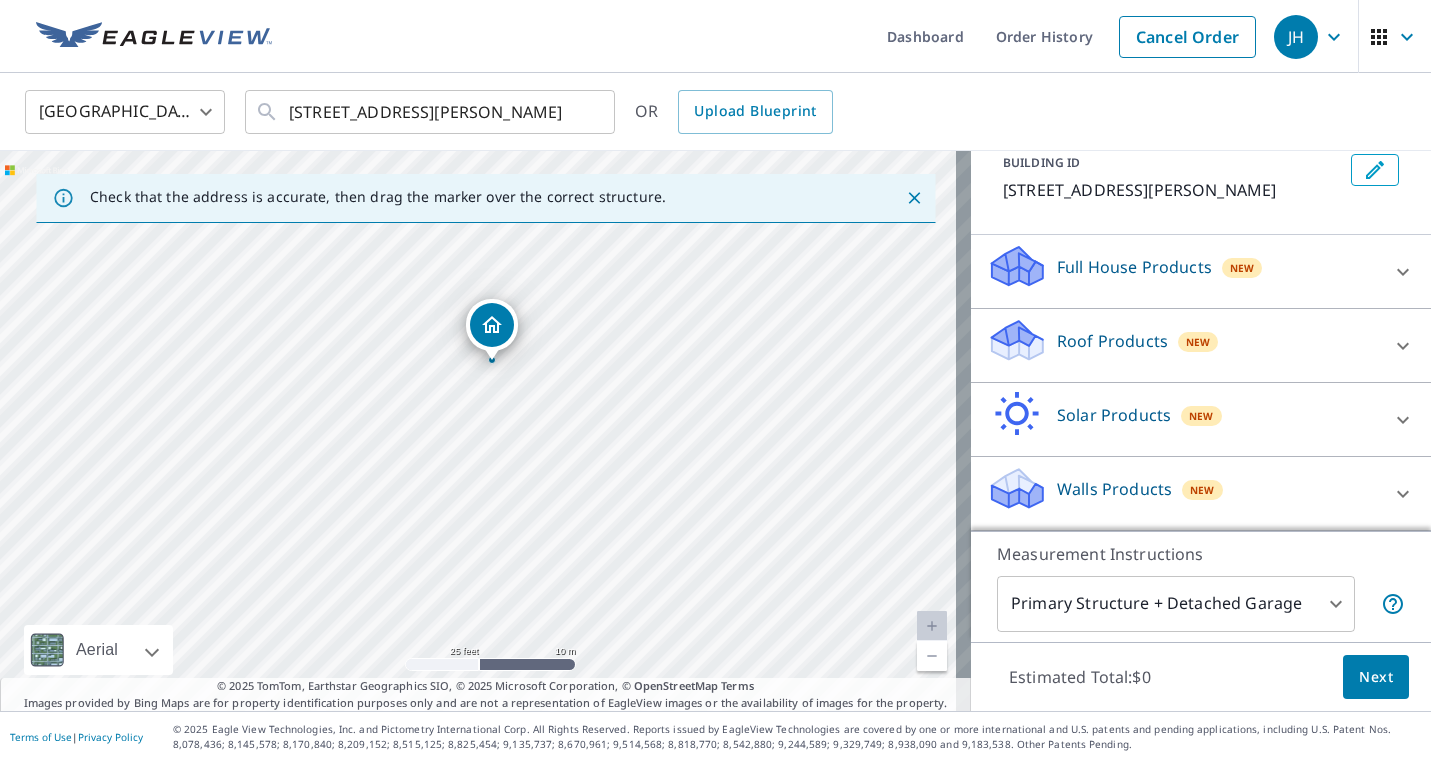 click on "Roof Products New" at bounding box center (1183, 345) 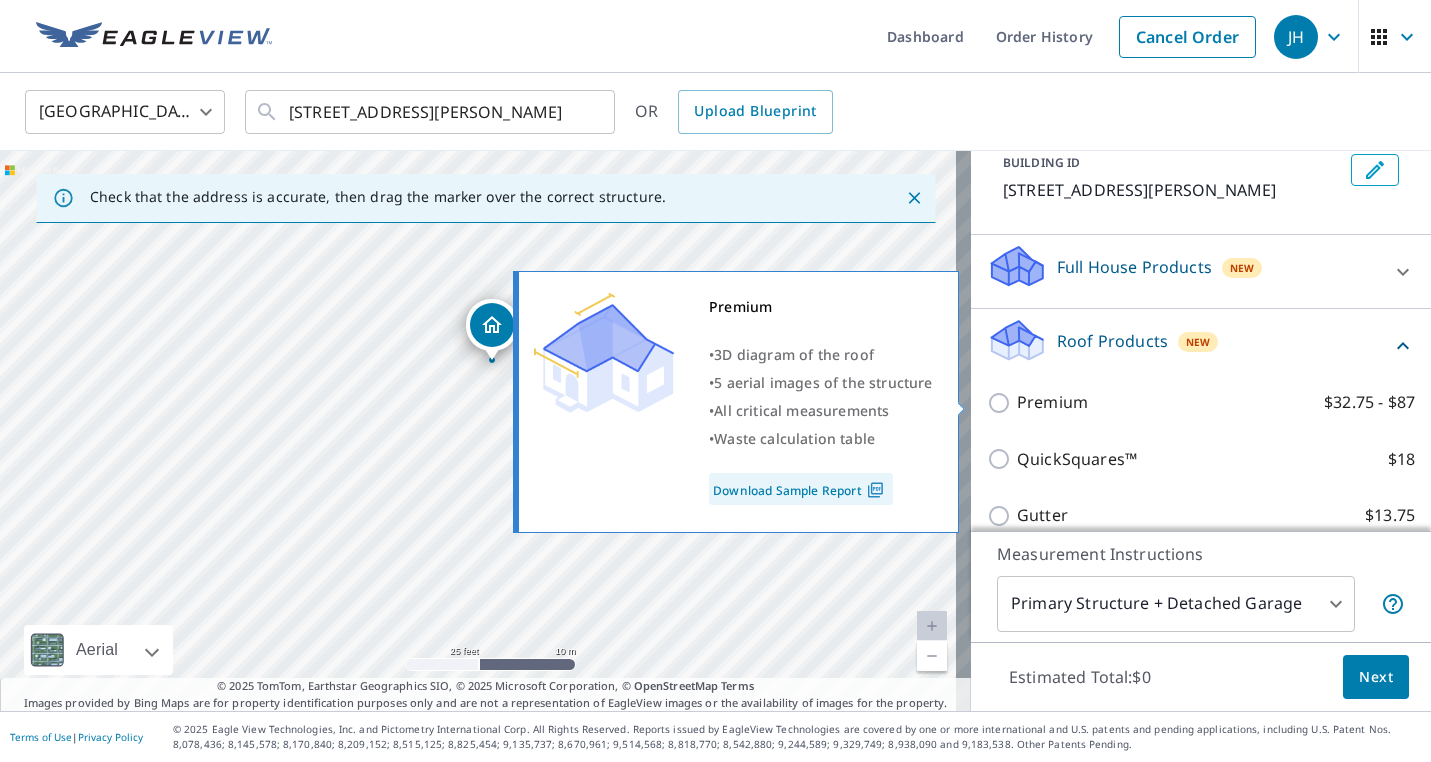 click on "Premium $32.75 - $87" at bounding box center [1002, 403] 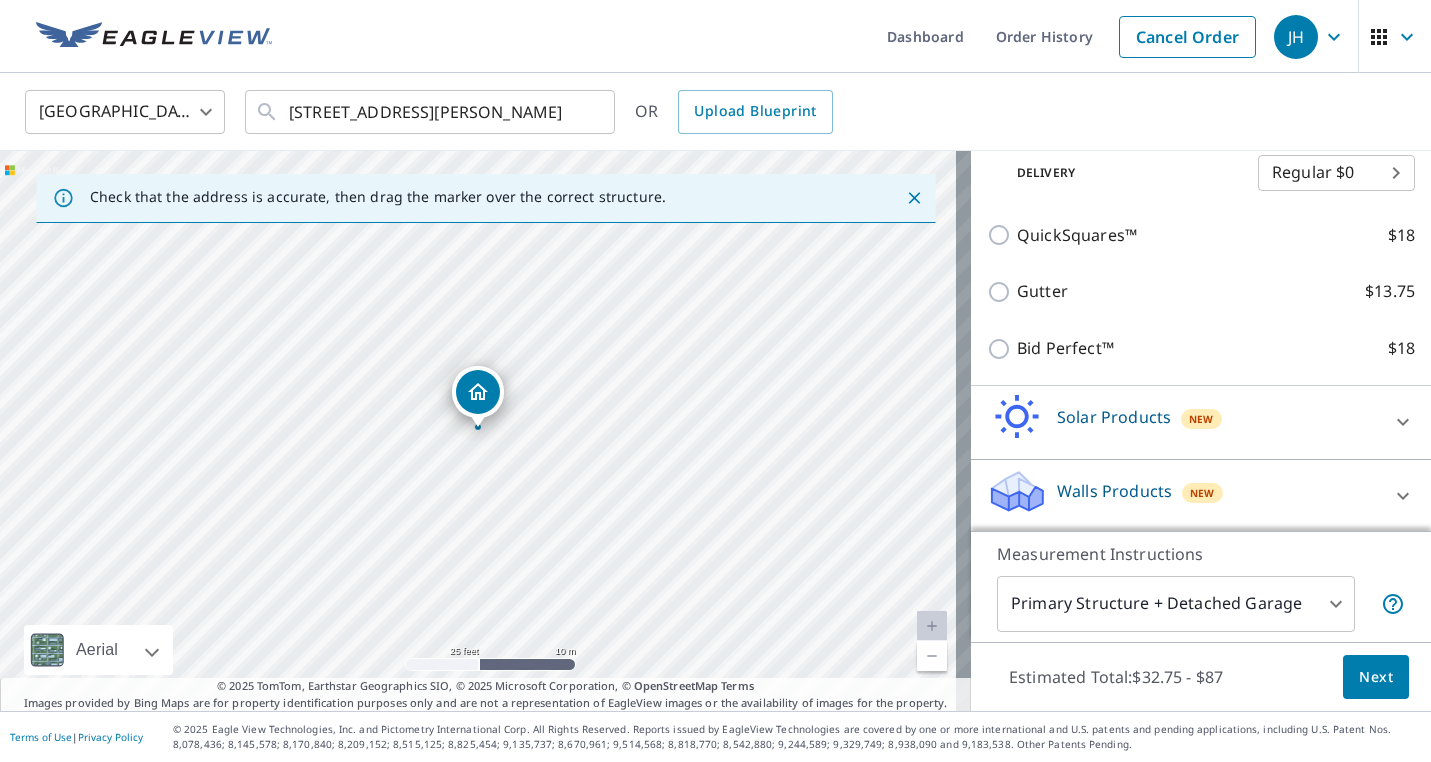 scroll, scrollTop: 415, scrollLeft: 0, axis: vertical 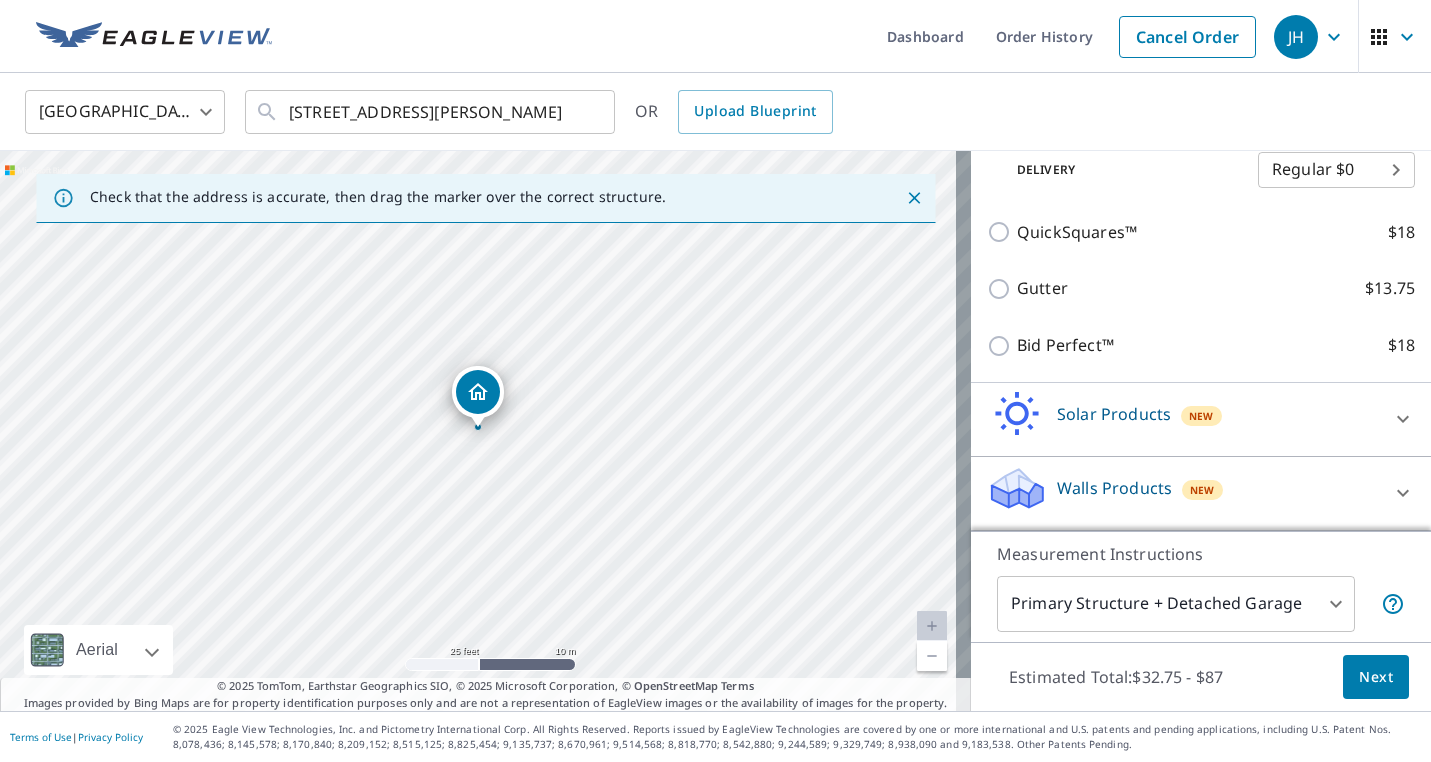 click on "JH JH
Dashboard Order History Cancel Order JH United States US ​ 13915 263rd St Lindstrom, MN 55045 ​ OR Upload Blueprint Check that the address is accurate, then drag the marker over the correct structure. 13915 263rd St Lindstrom, MN 55045 Aerial Road A standard road map Aerial A detailed look from above Labels Labels 25 feet 10 m © 2025 TomTom, © Vexcel Imaging, © 2025 Microsoft Corporation,  © OpenStreetMap Terms © 2025 TomTom, Earthstar Geographics SIO, © 2025 Microsoft Corporation, ©   OpenStreetMap   Terms Images provided by Bing Maps are for property identification purposes only and are not a representation of EagleView images or the availability of images for the property. PROPERTY TYPE Residential Commercial Multi-Family This is a complex BUILDING ID 13915 263rd St, Lindstrom, MN, 55045 Full House Products New Full House™ $105 Roof Products New Premium with Regular Delivery Premium $32.75 - $87 Delivery Regular $0 8 ​ QuickSquares™ $18 Gutter $13.75 Bid Perfect™ $18 New $79" at bounding box center (715, 381) 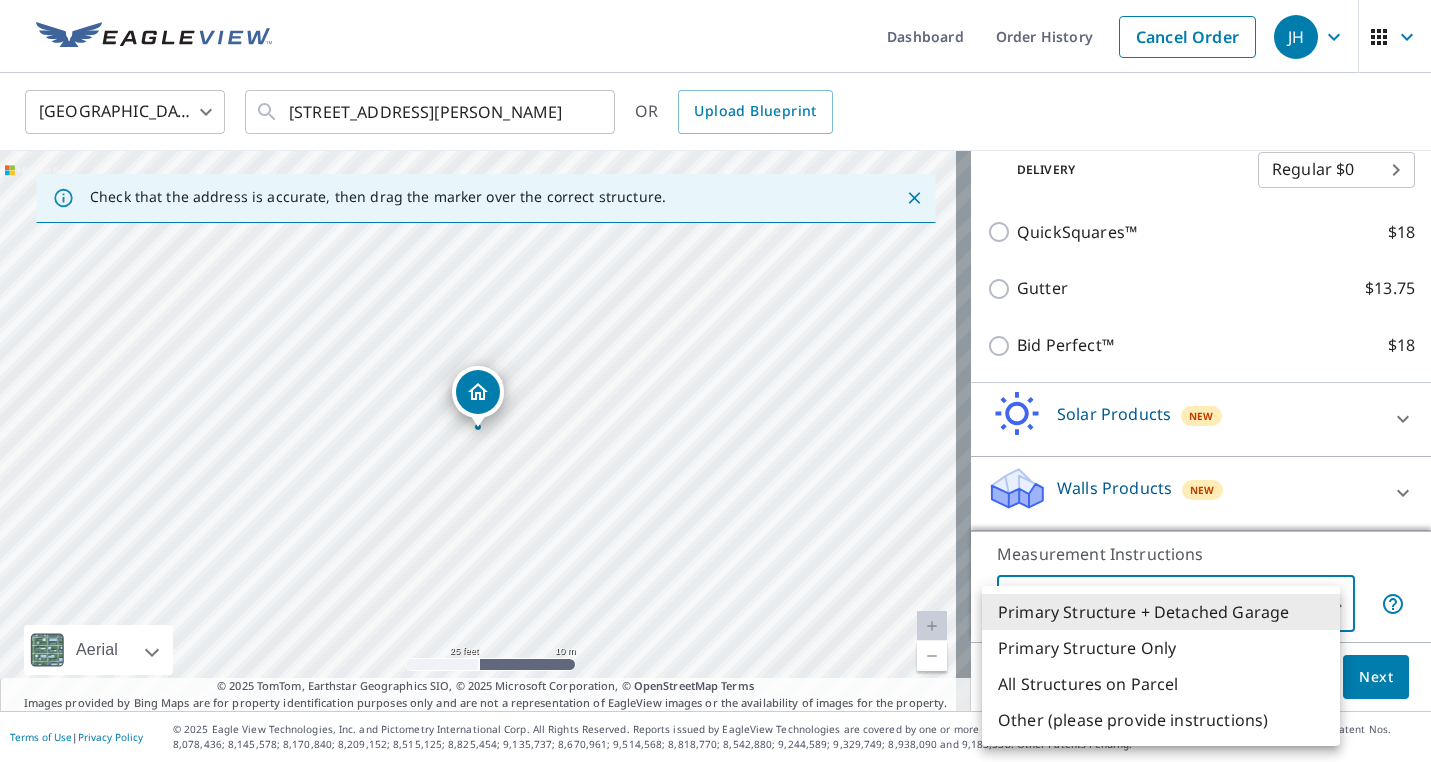 click on "Primary Structure + Detached Garage" at bounding box center (1161, 612) 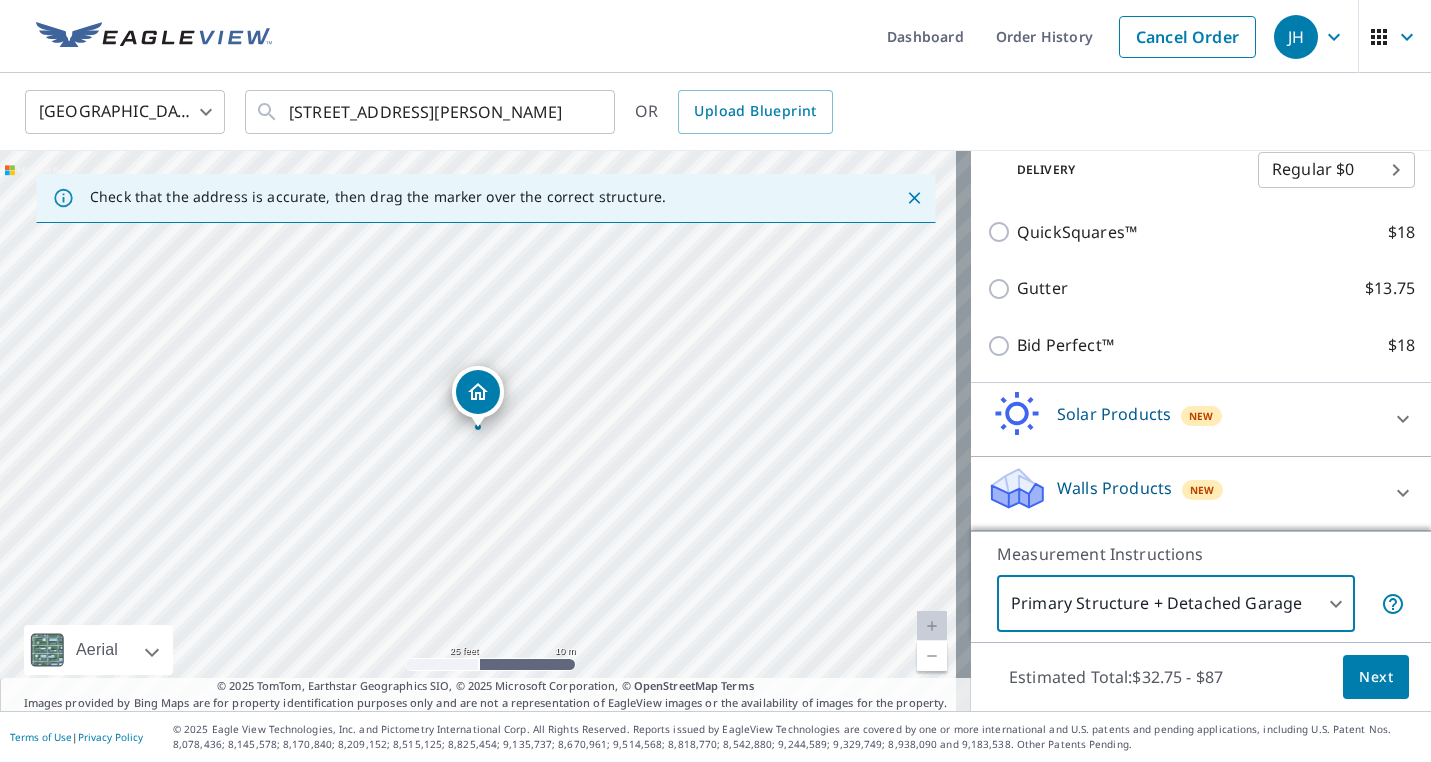click on "Next" at bounding box center (1376, 677) 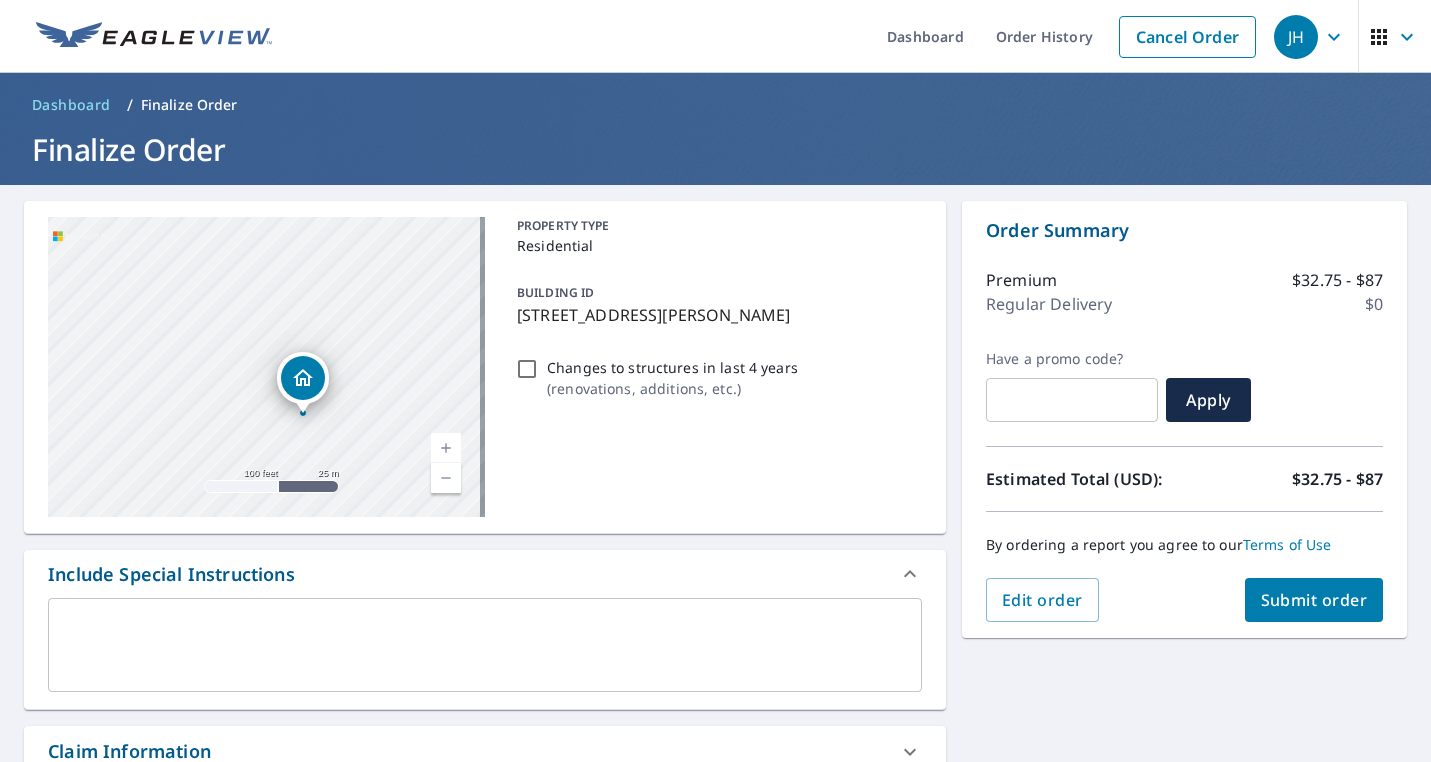 drag, startPoint x: 215, startPoint y: 357, endPoint x: 250, endPoint y: 397, distance: 53.15073 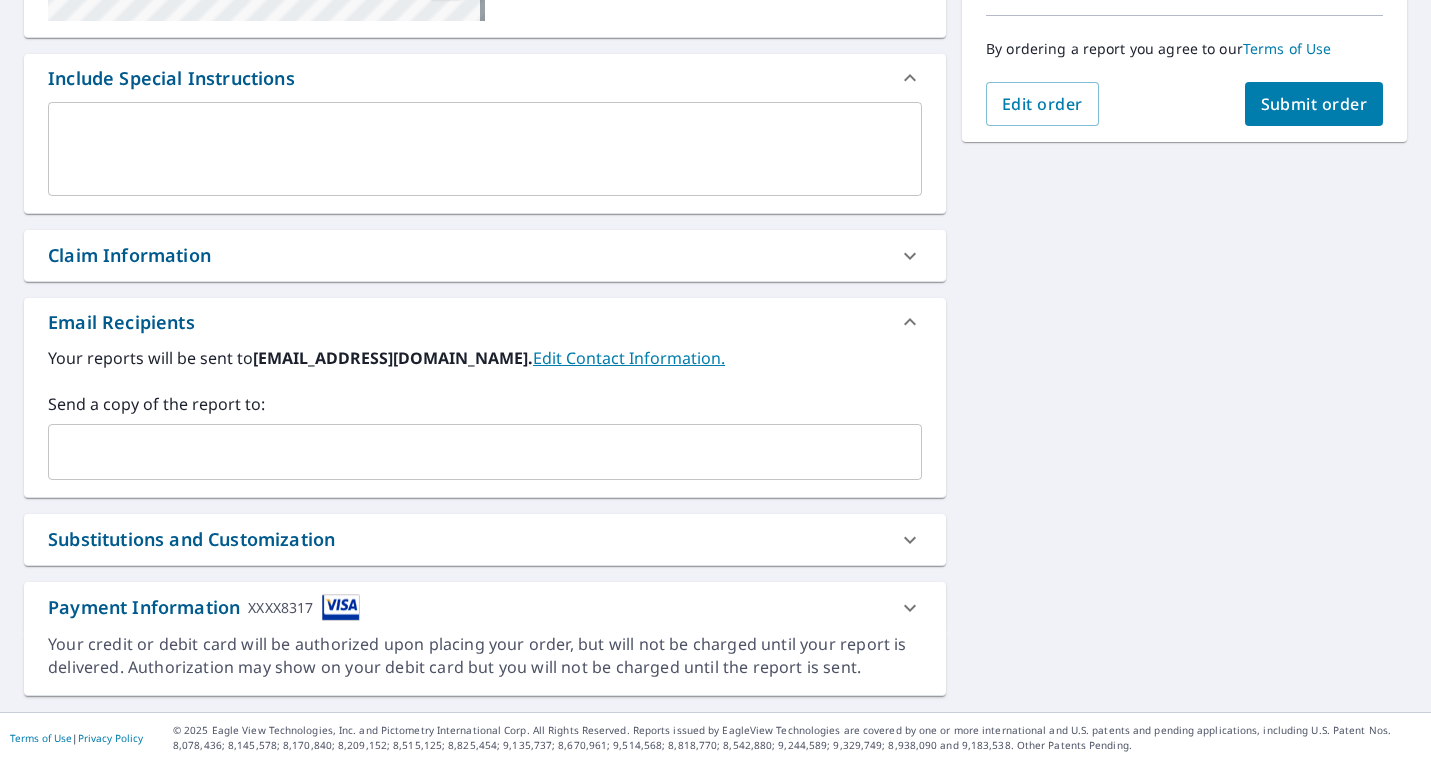 scroll, scrollTop: 497, scrollLeft: 0, axis: vertical 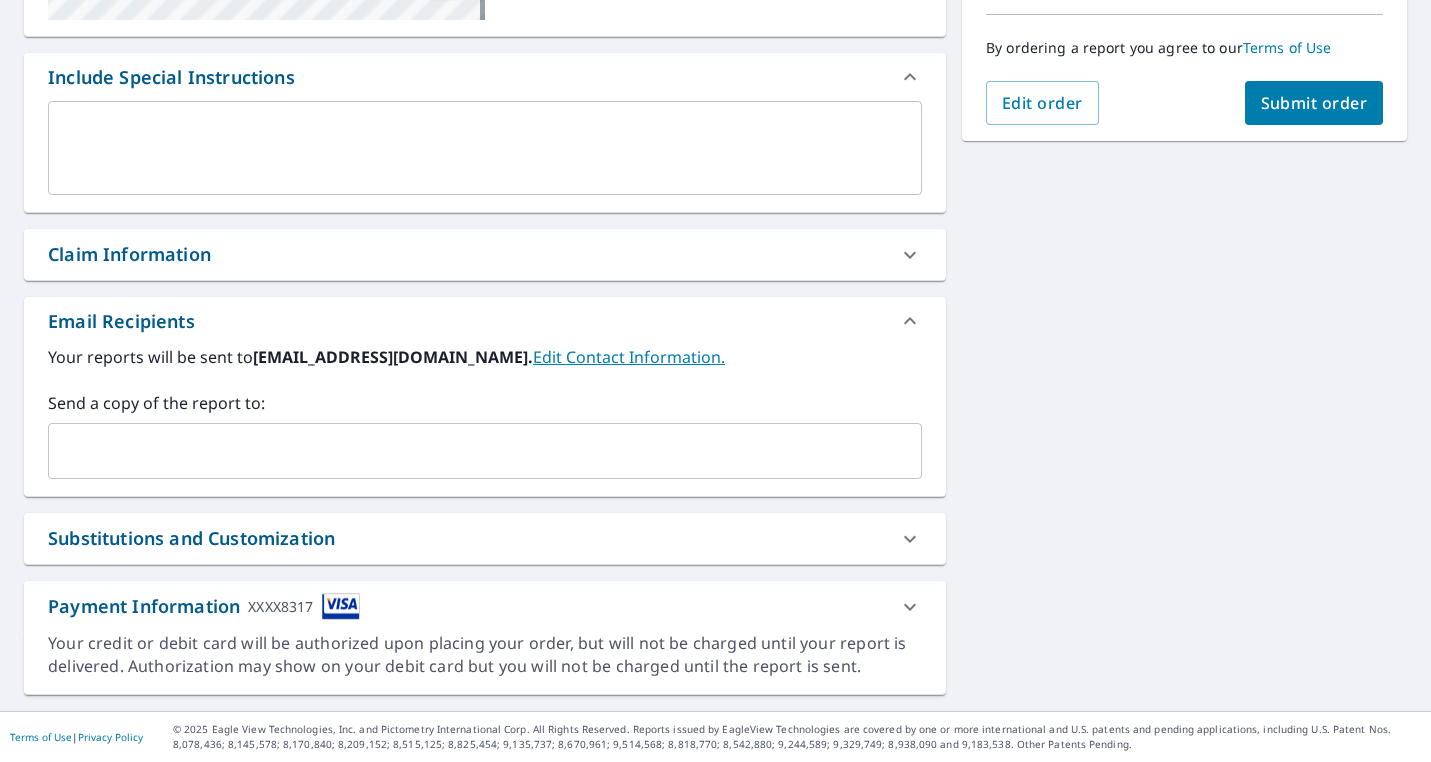 click at bounding box center (470, 451) 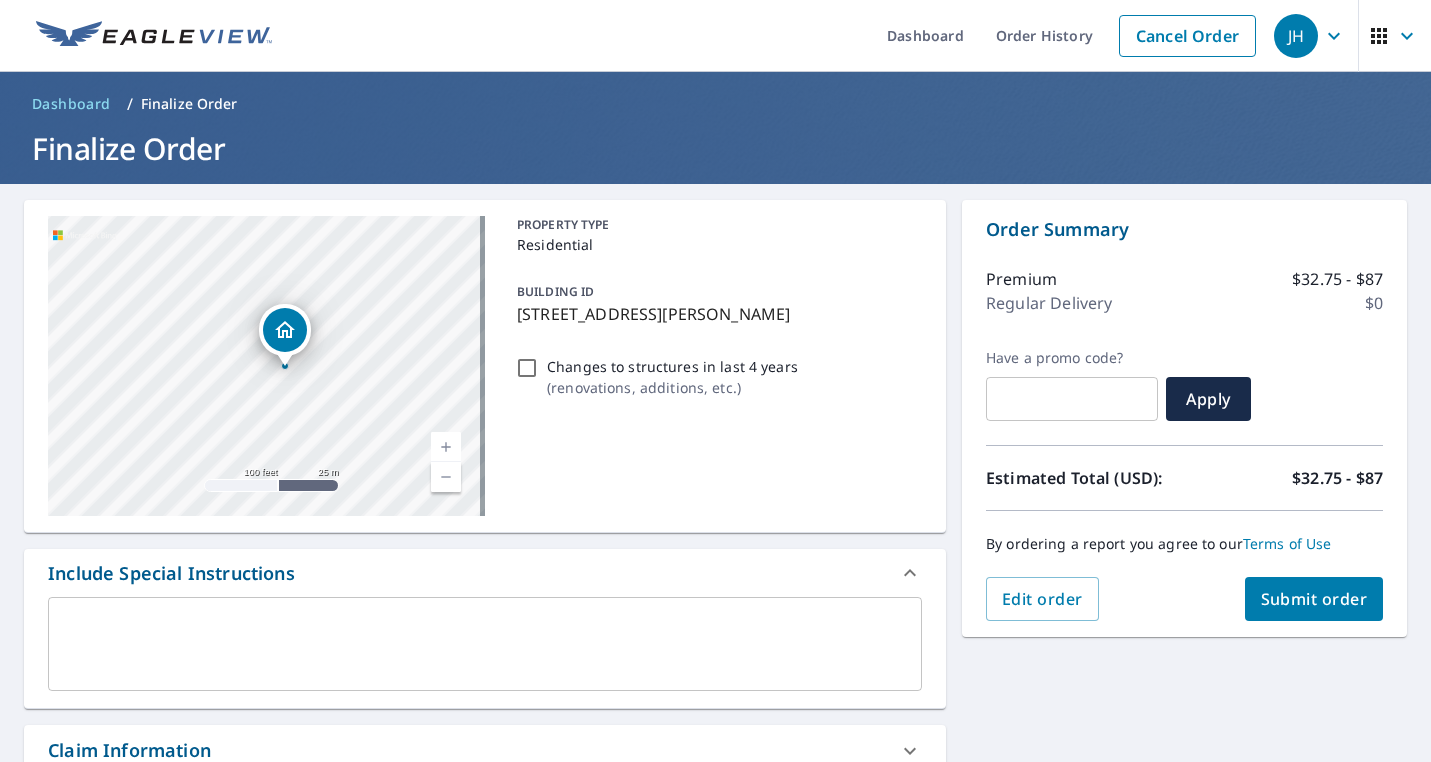 scroll, scrollTop: 0, scrollLeft: 0, axis: both 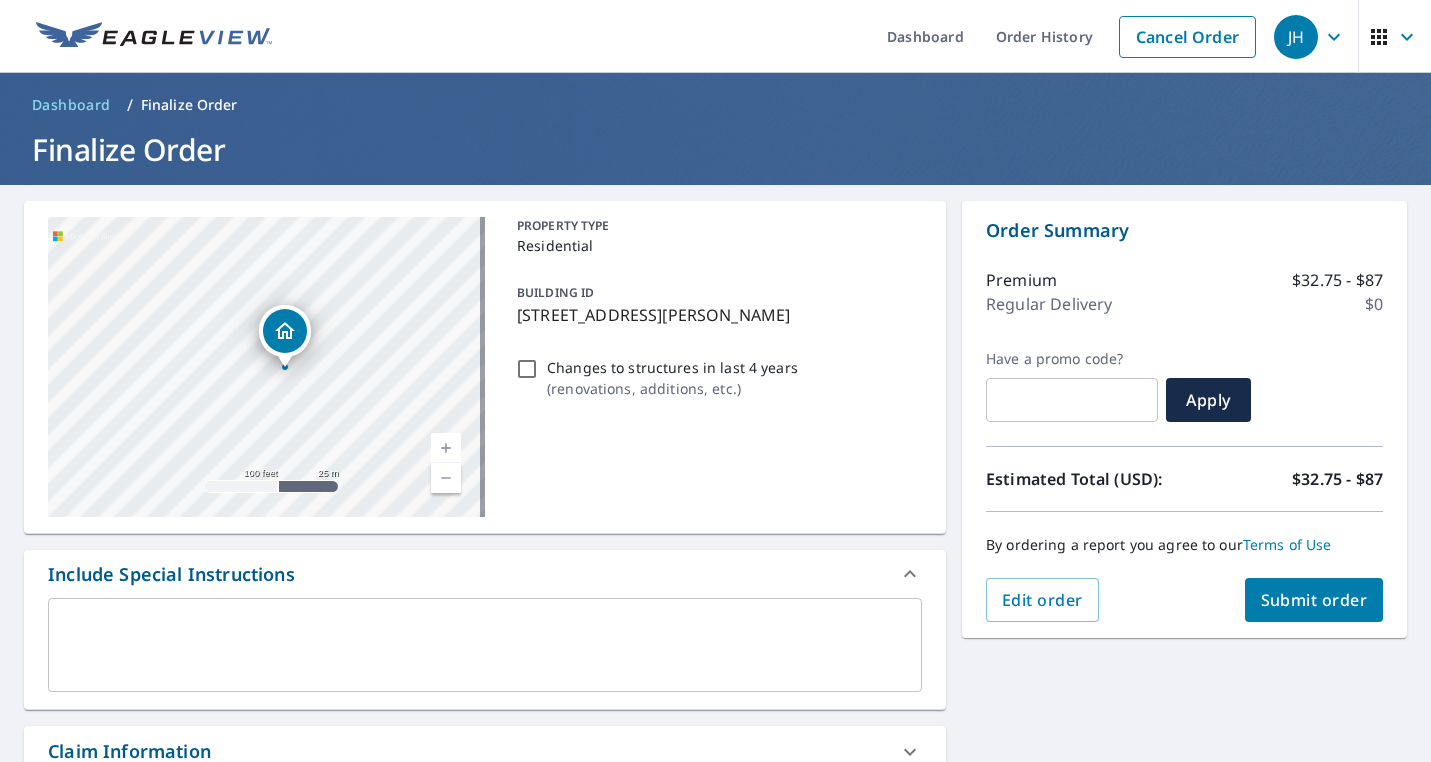 type on "brian@jhempelservices.com" 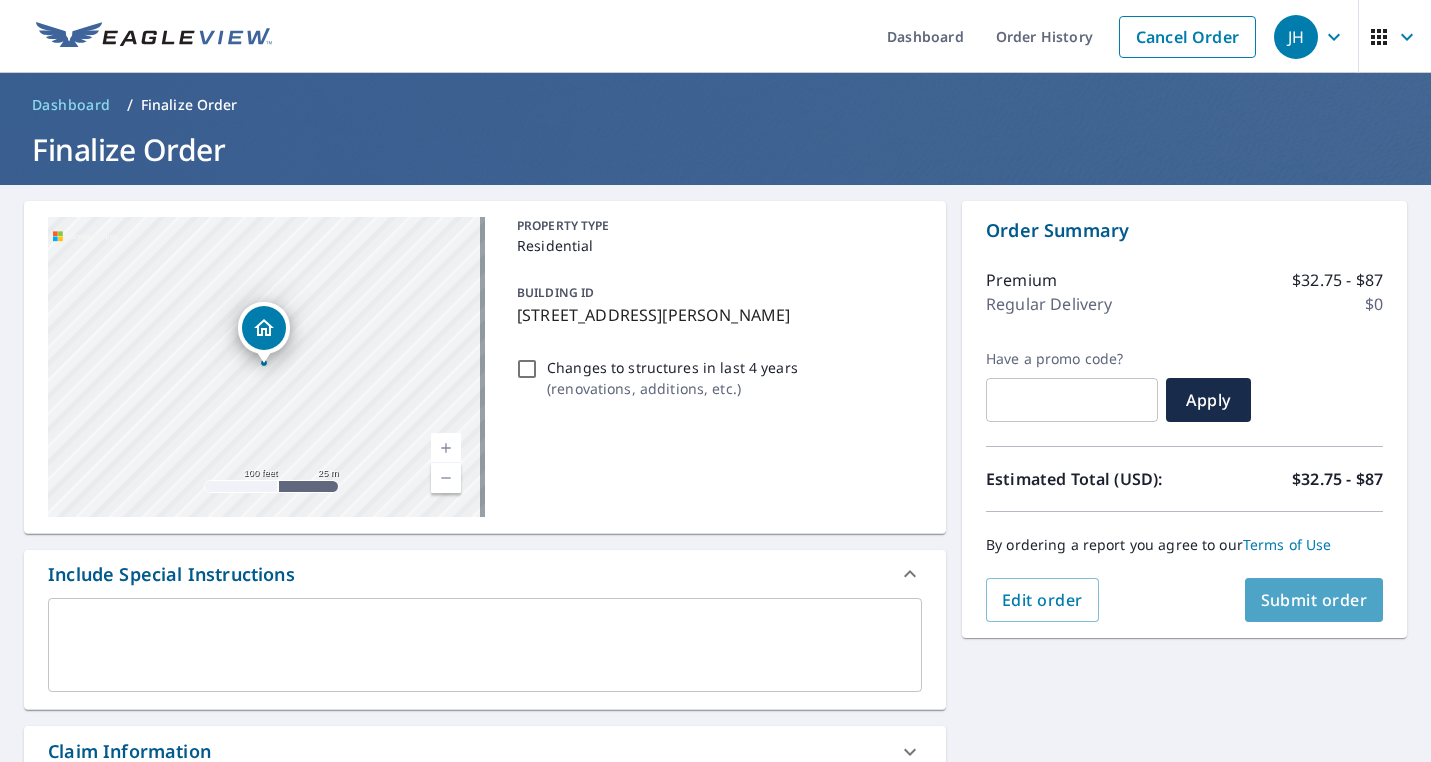 click on "Submit order" at bounding box center [1314, 600] 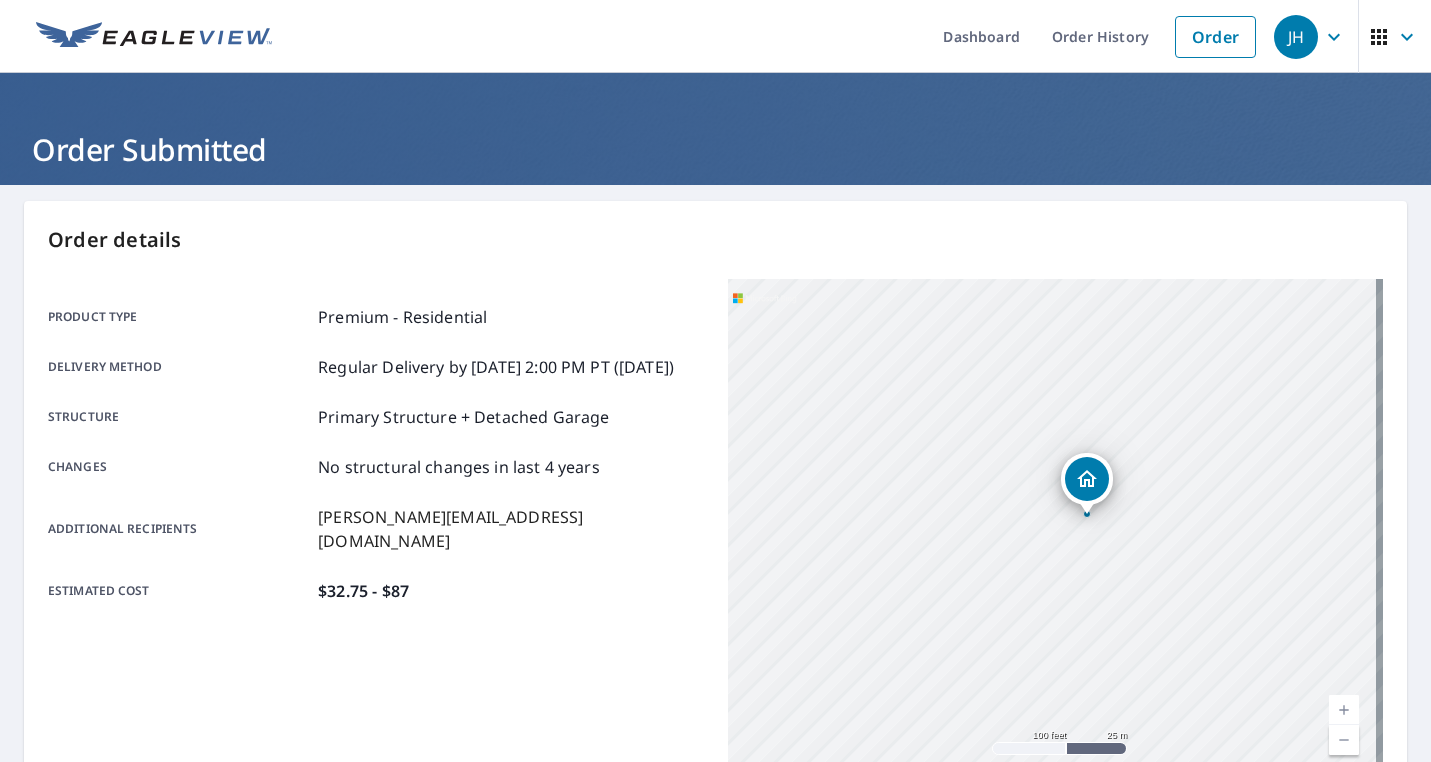drag, startPoint x: 1073, startPoint y: 575, endPoint x: 972, endPoint y: 431, distance: 175.88918 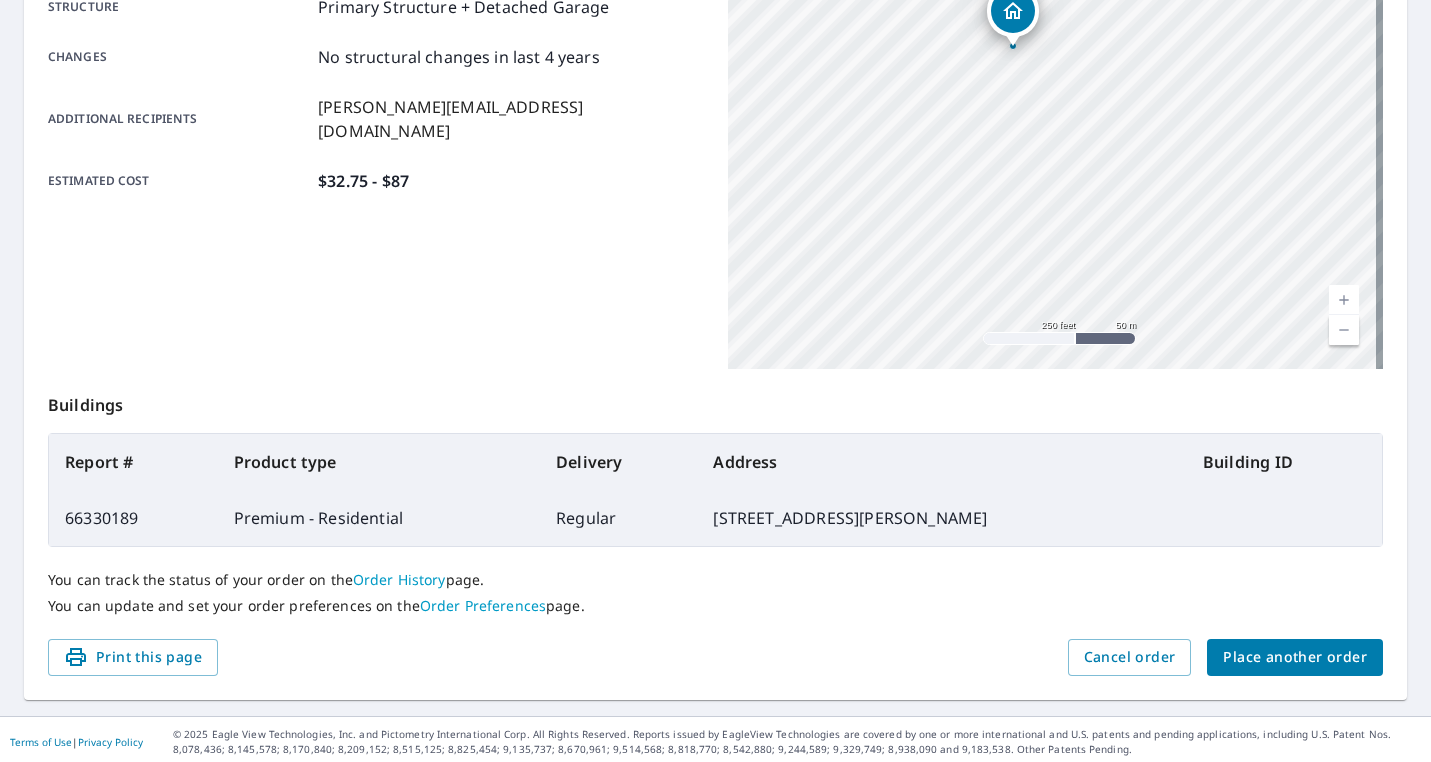 scroll, scrollTop: 415, scrollLeft: 0, axis: vertical 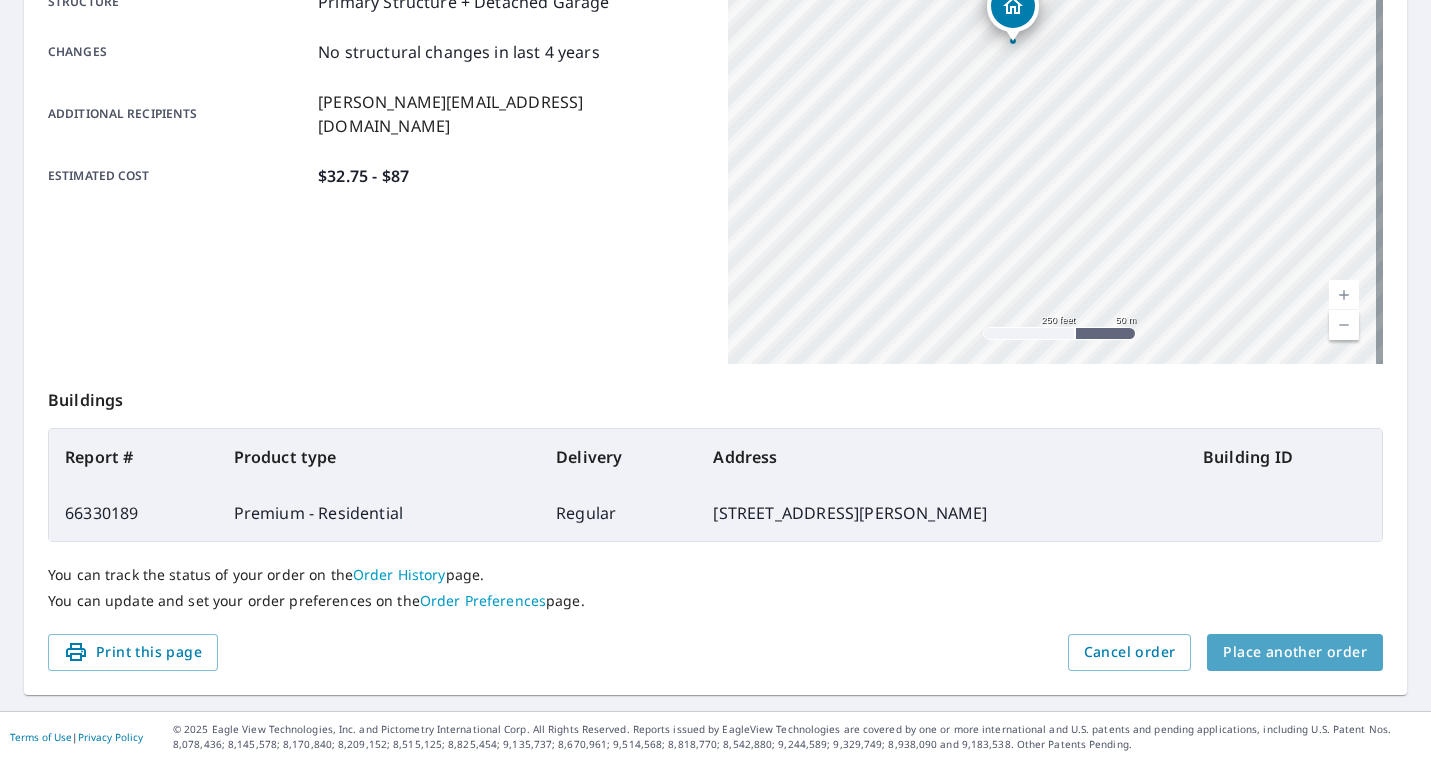 click on "Place another order" at bounding box center (1295, 652) 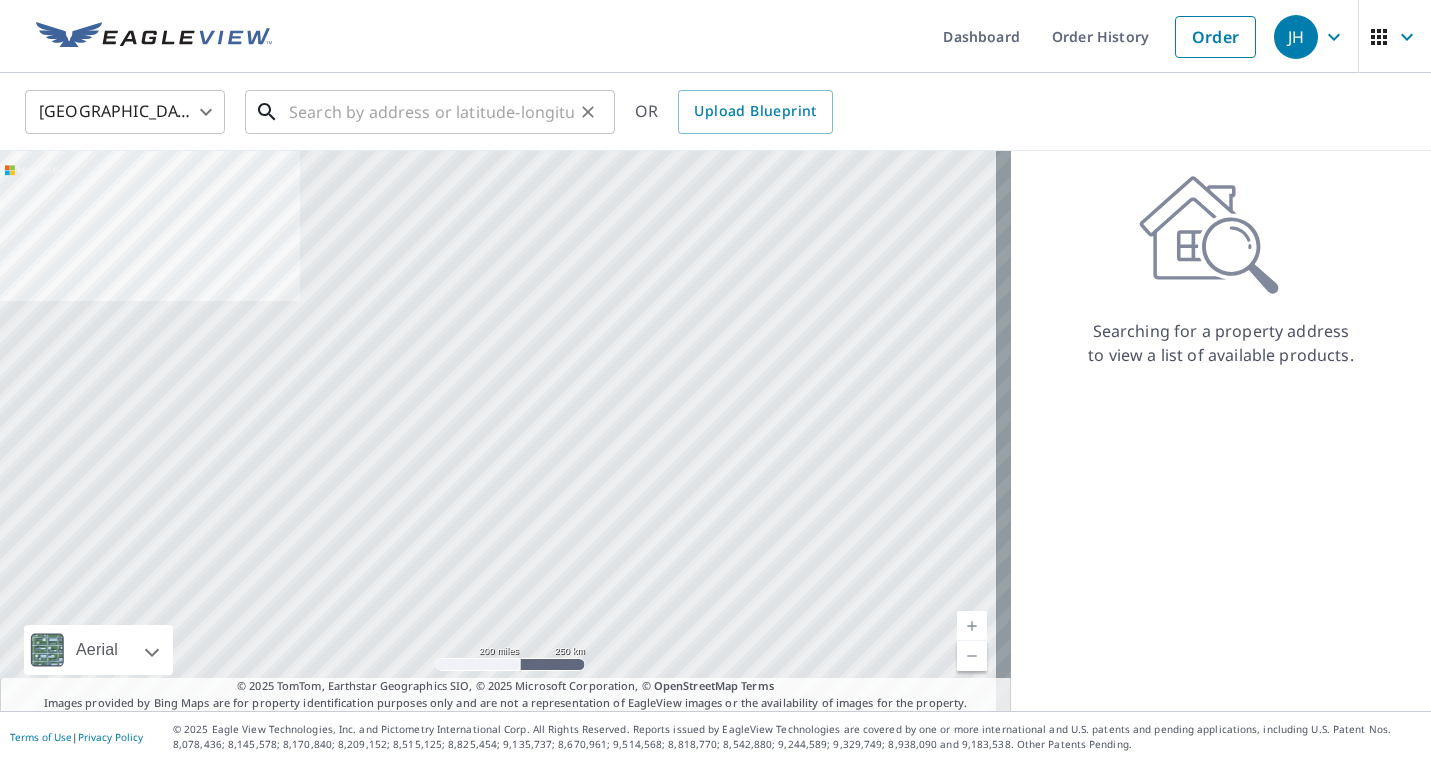 click at bounding box center (431, 112) 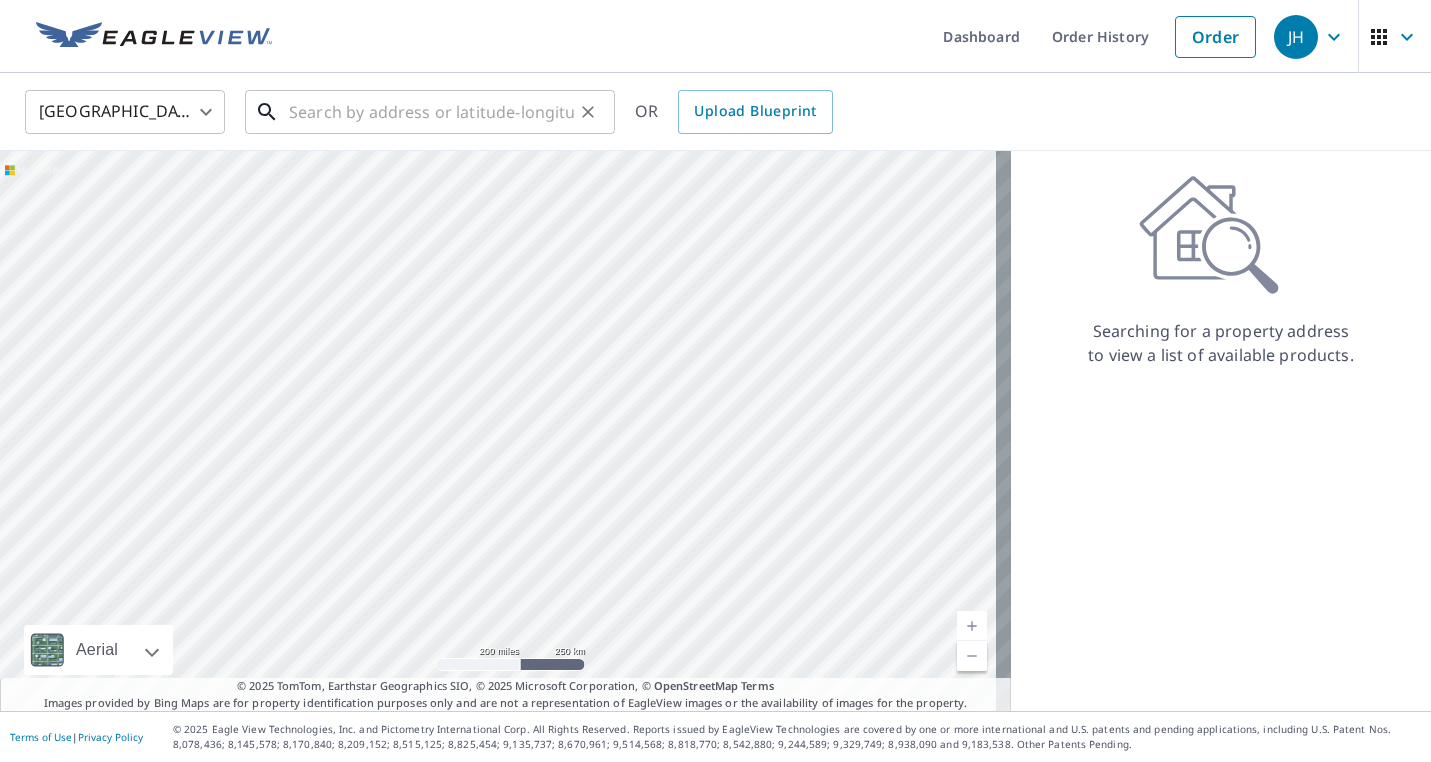 click at bounding box center (431, 112) 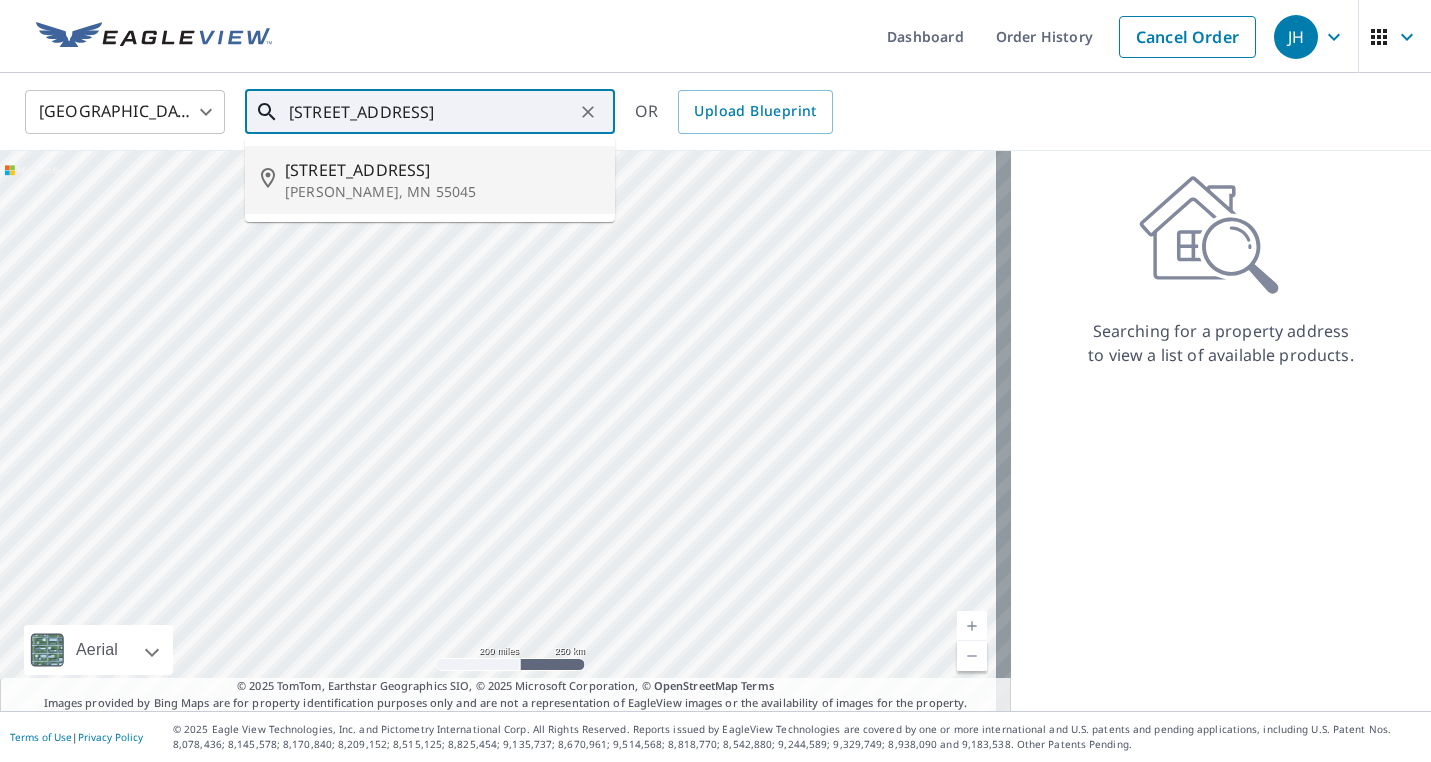 click on "29585 Broadway St" at bounding box center (442, 170) 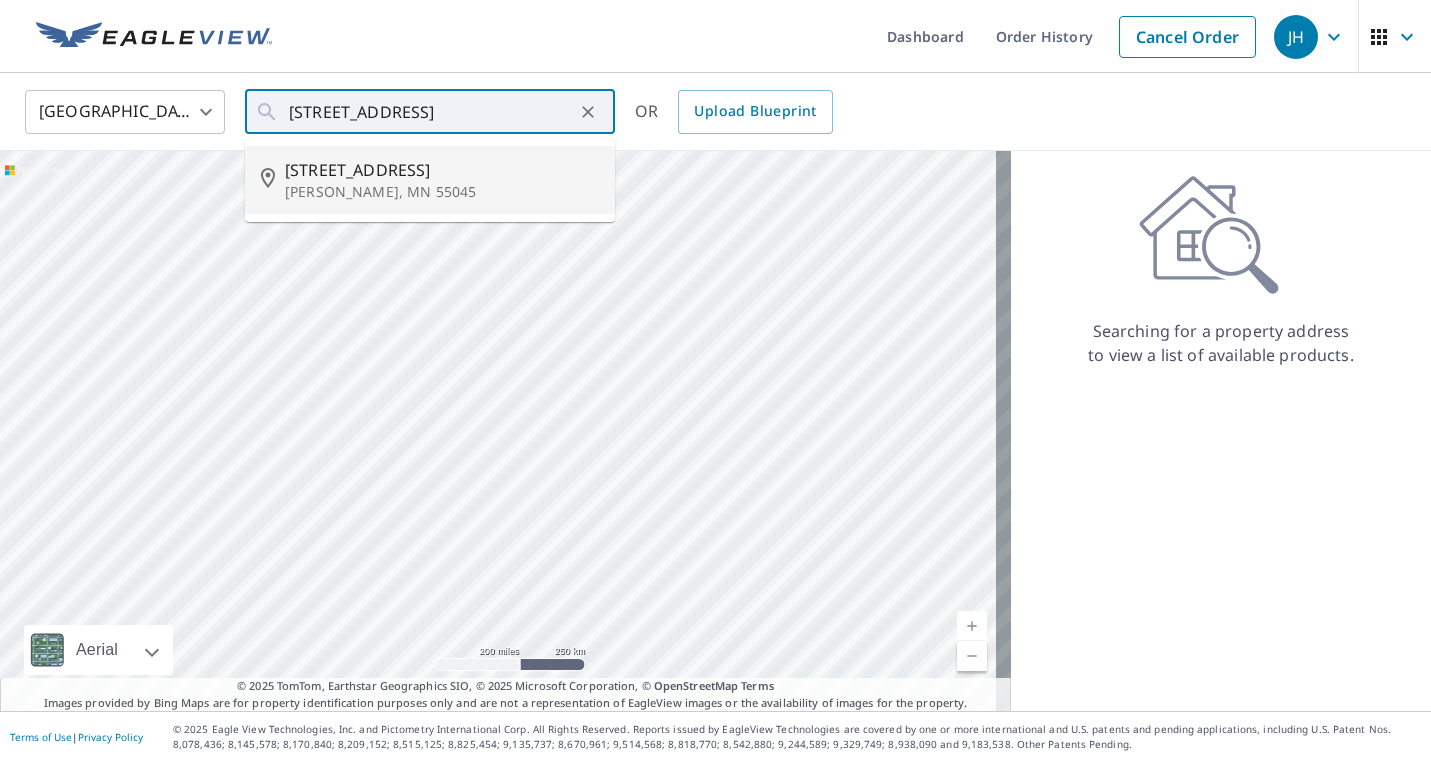 type on "29585 Broadway St Lindstrom, MN 55045" 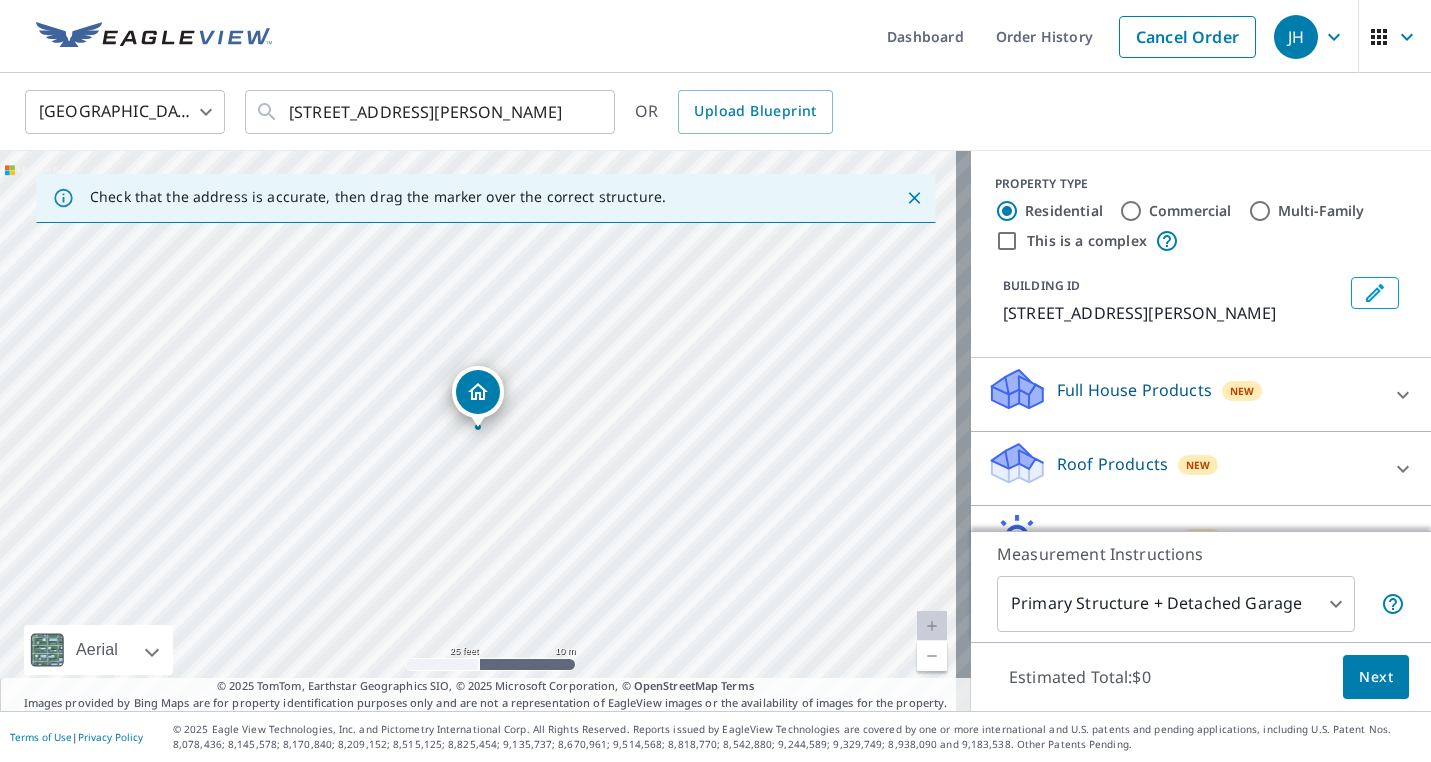 drag, startPoint x: 433, startPoint y: 329, endPoint x: 531, endPoint y: 663, distance: 348.08044 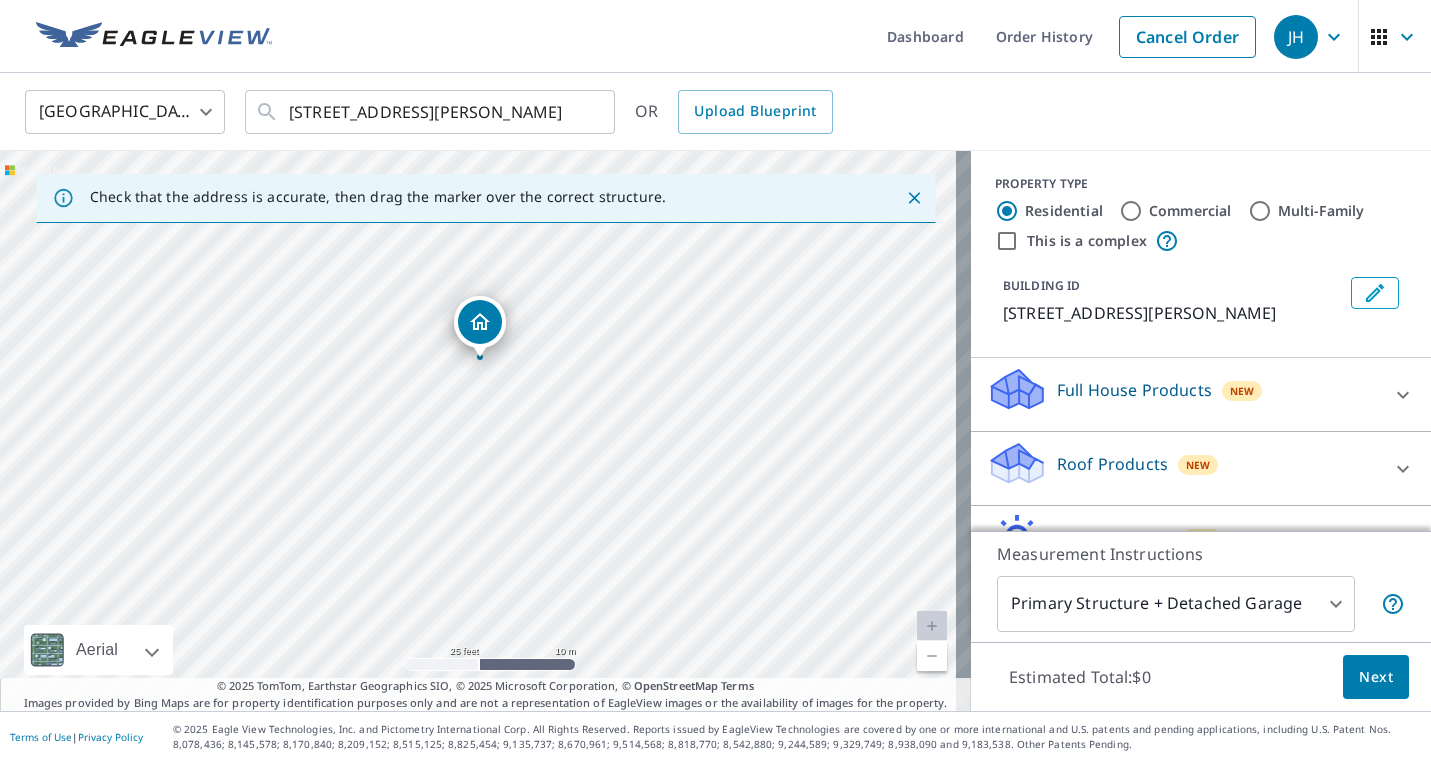 click on "29585 Broadway St Lindstrom, MN 55045" at bounding box center (485, 431) 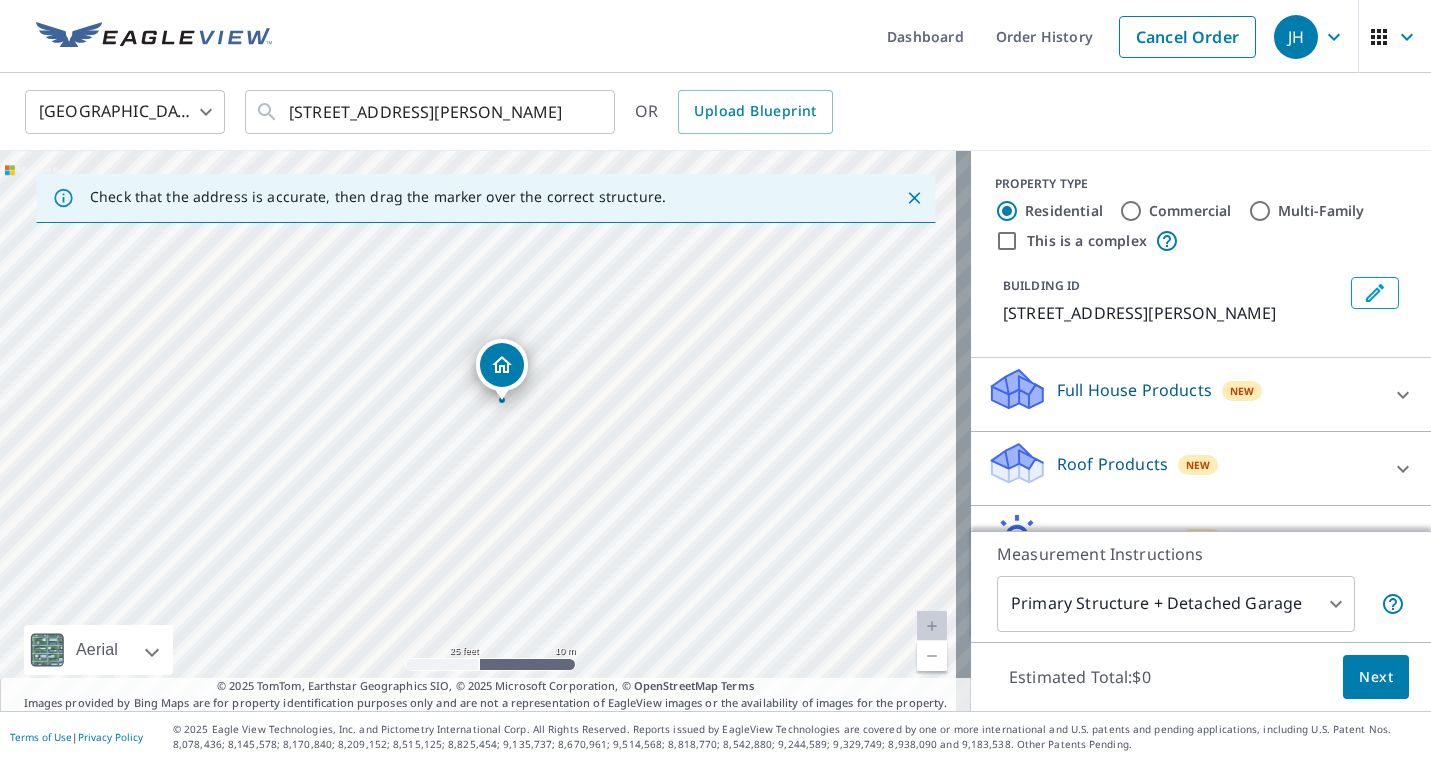 drag, startPoint x: 533, startPoint y: 378, endPoint x: 555, endPoint y: 421, distance: 48.30114 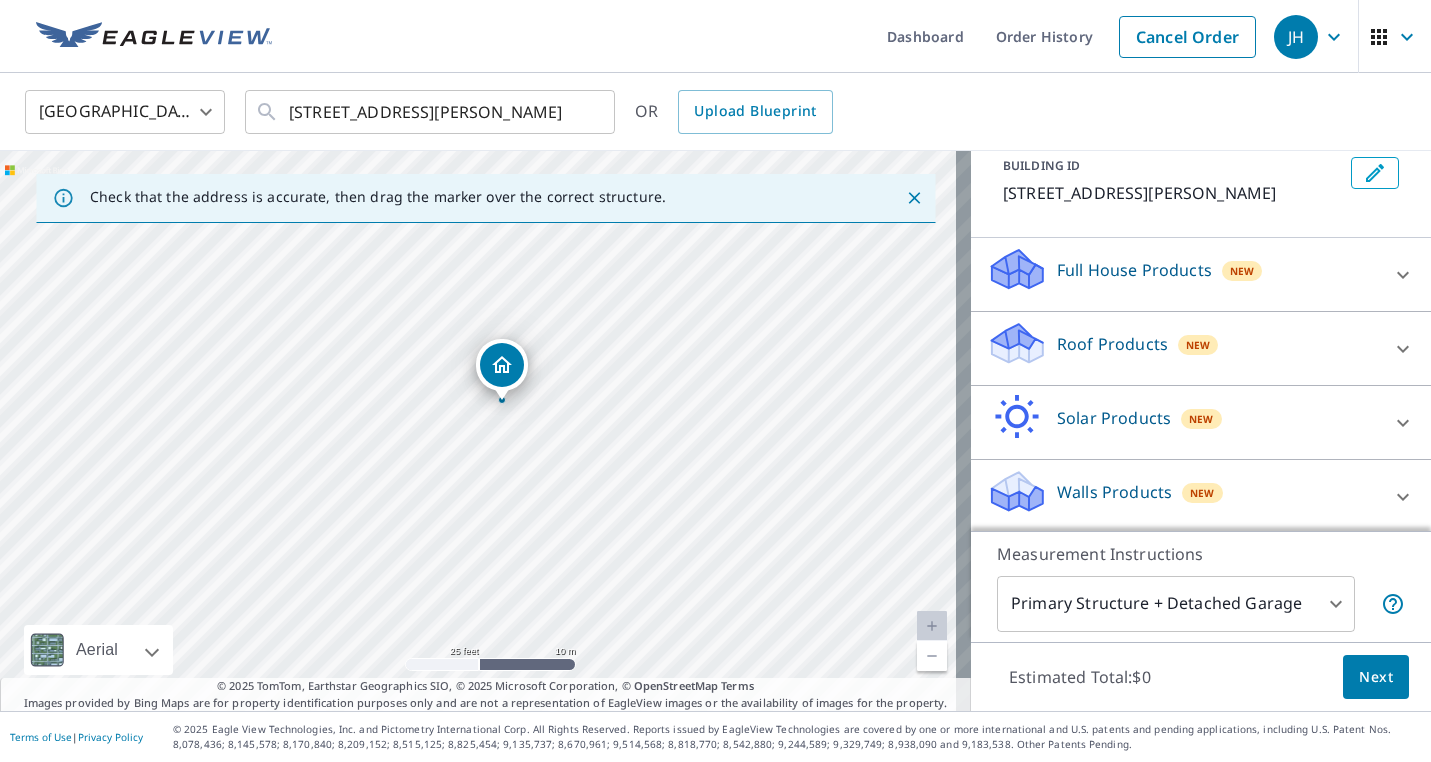 scroll, scrollTop: 123, scrollLeft: 0, axis: vertical 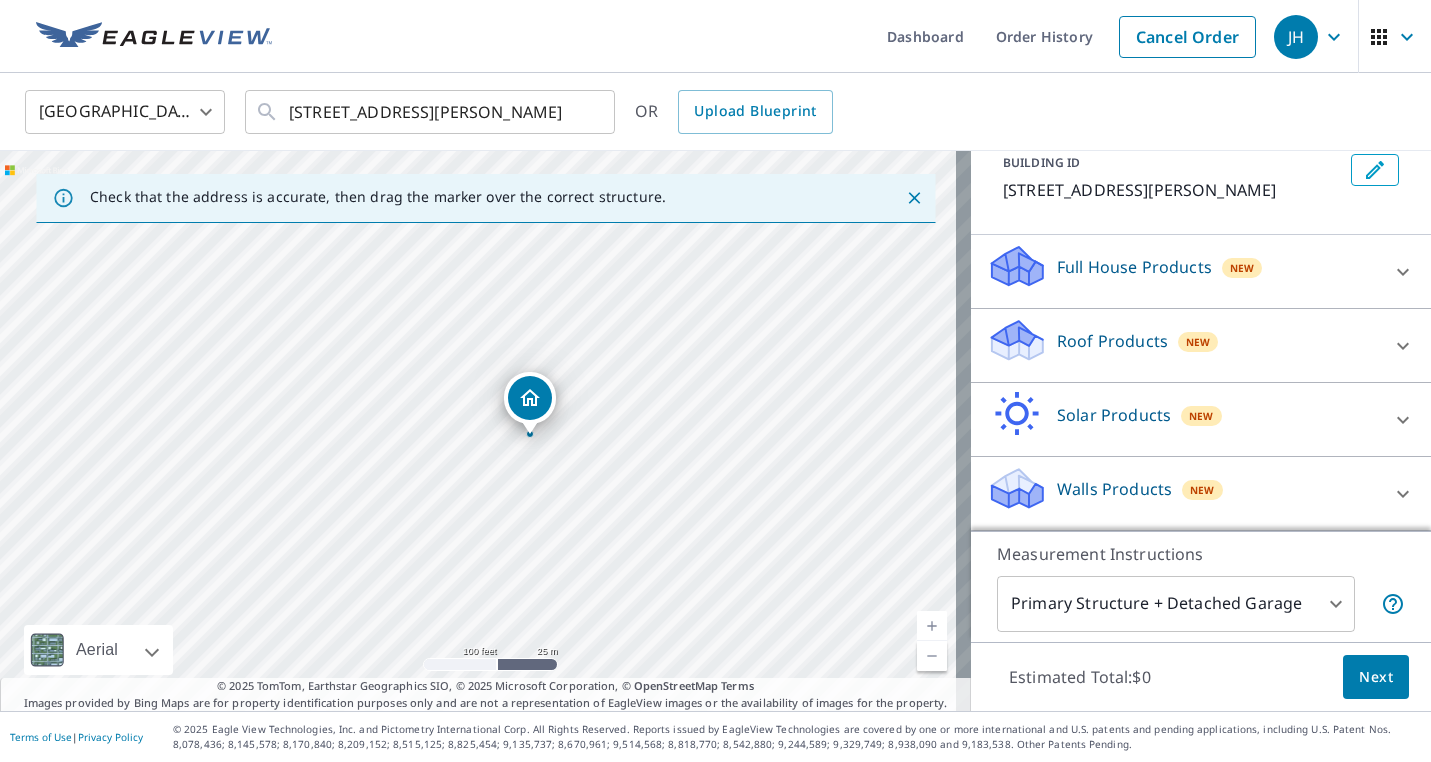 drag, startPoint x: 678, startPoint y: 390, endPoint x: 441, endPoint y: 432, distance: 240.69275 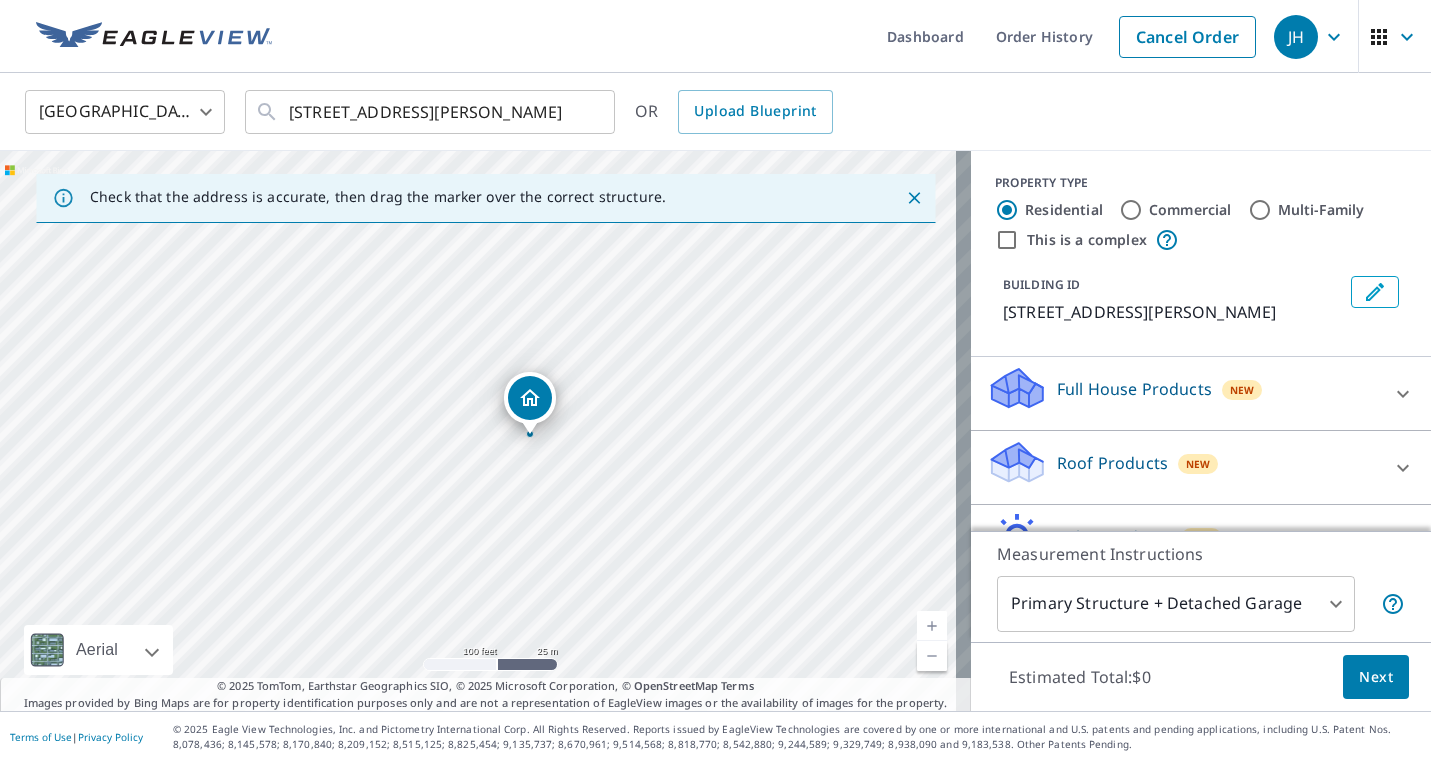 scroll, scrollTop: 0, scrollLeft: 0, axis: both 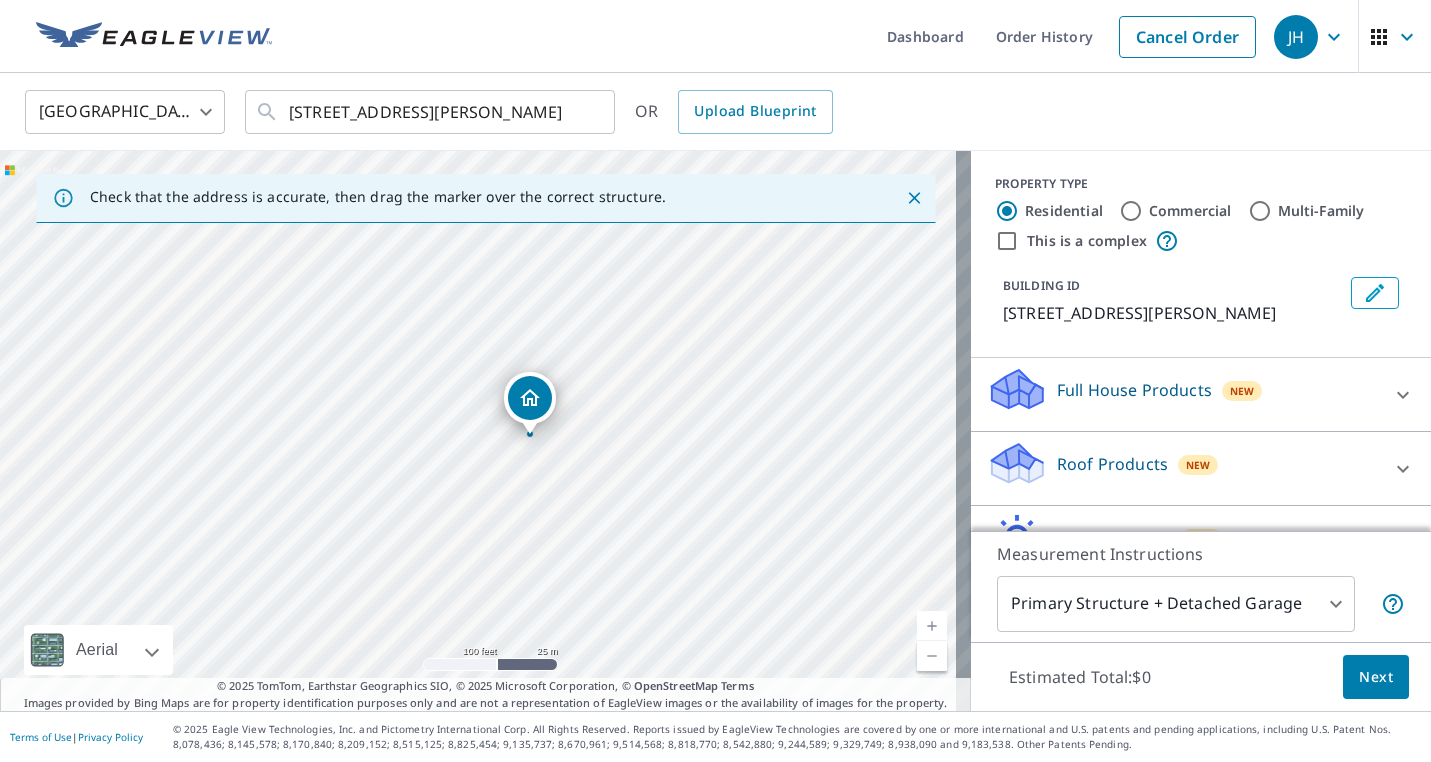 click on "Next" at bounding box center (1376, 677) 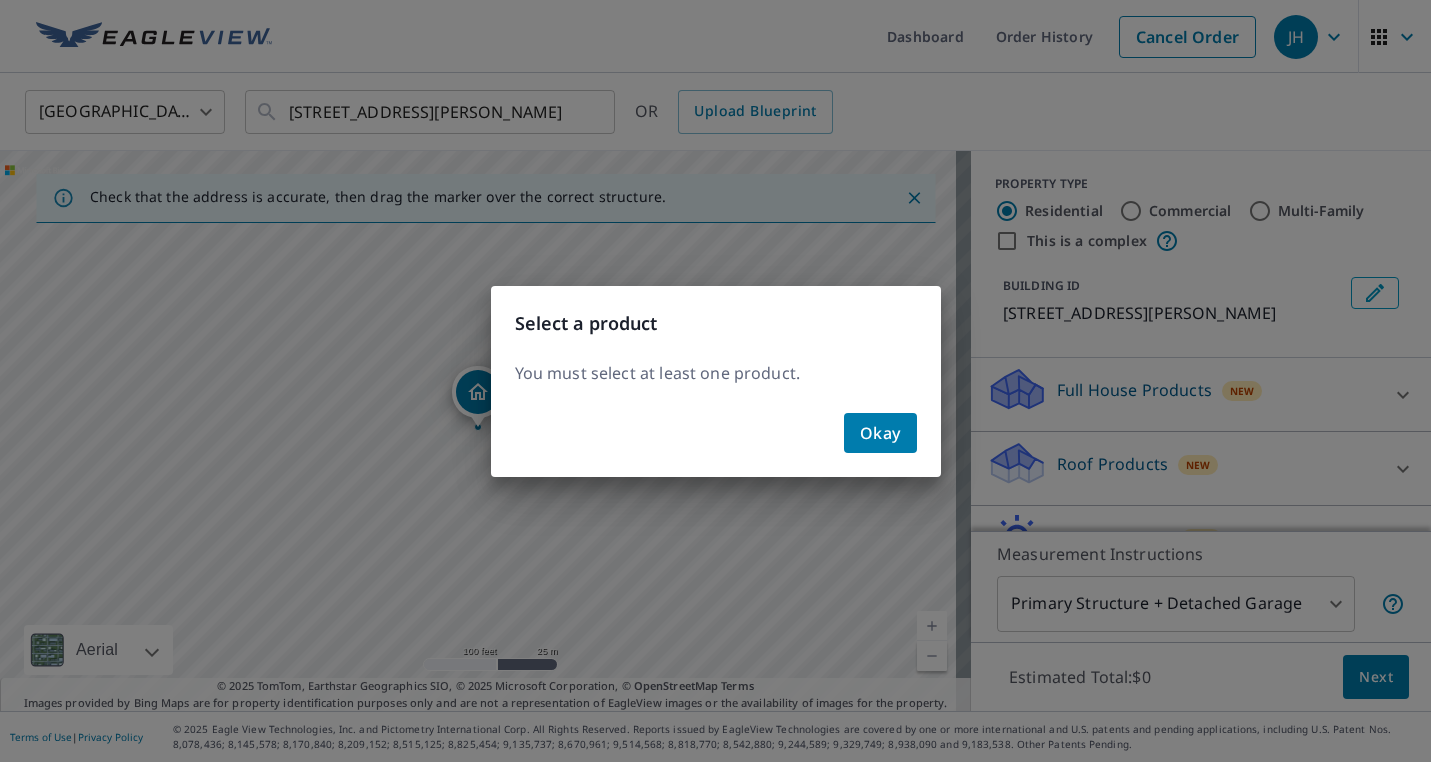 click on "Okay" 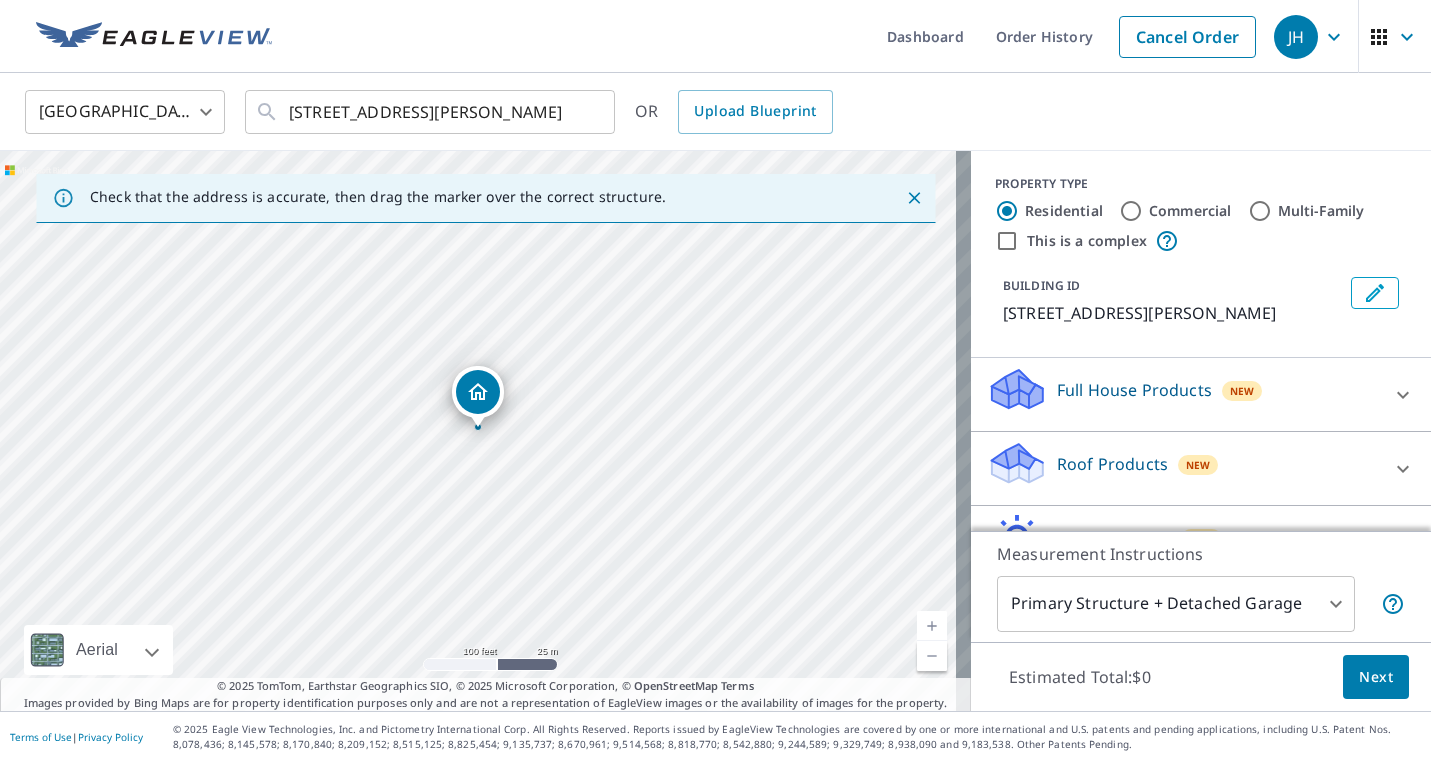 click on "Roof Products New Premium $32.75 - $87 QuickSquares™ $18 Gutter $13.75 Bid Perfect™ $18" at bounding box center (1201, 469) 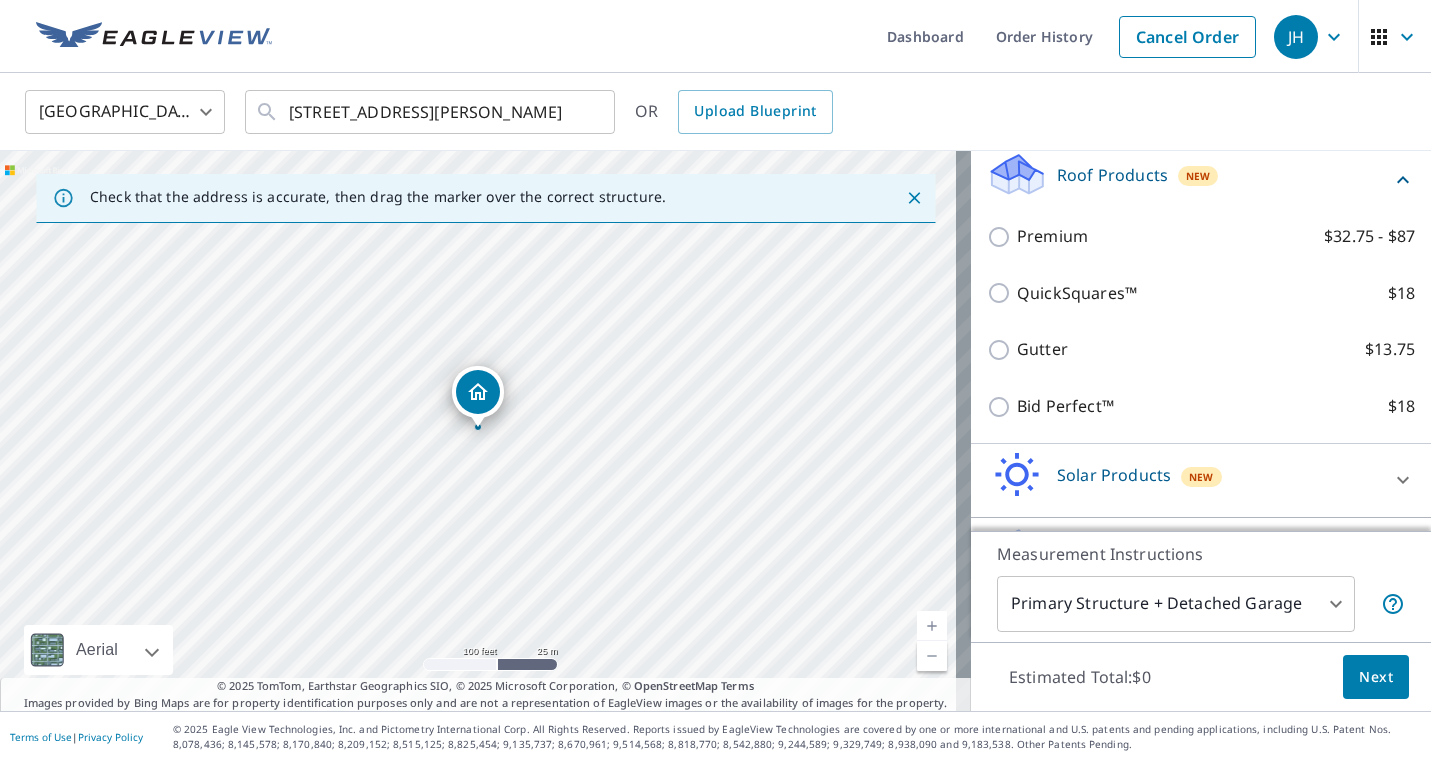 scroll, scrollTop: 300, scrollLeft: 0, axis: vertical 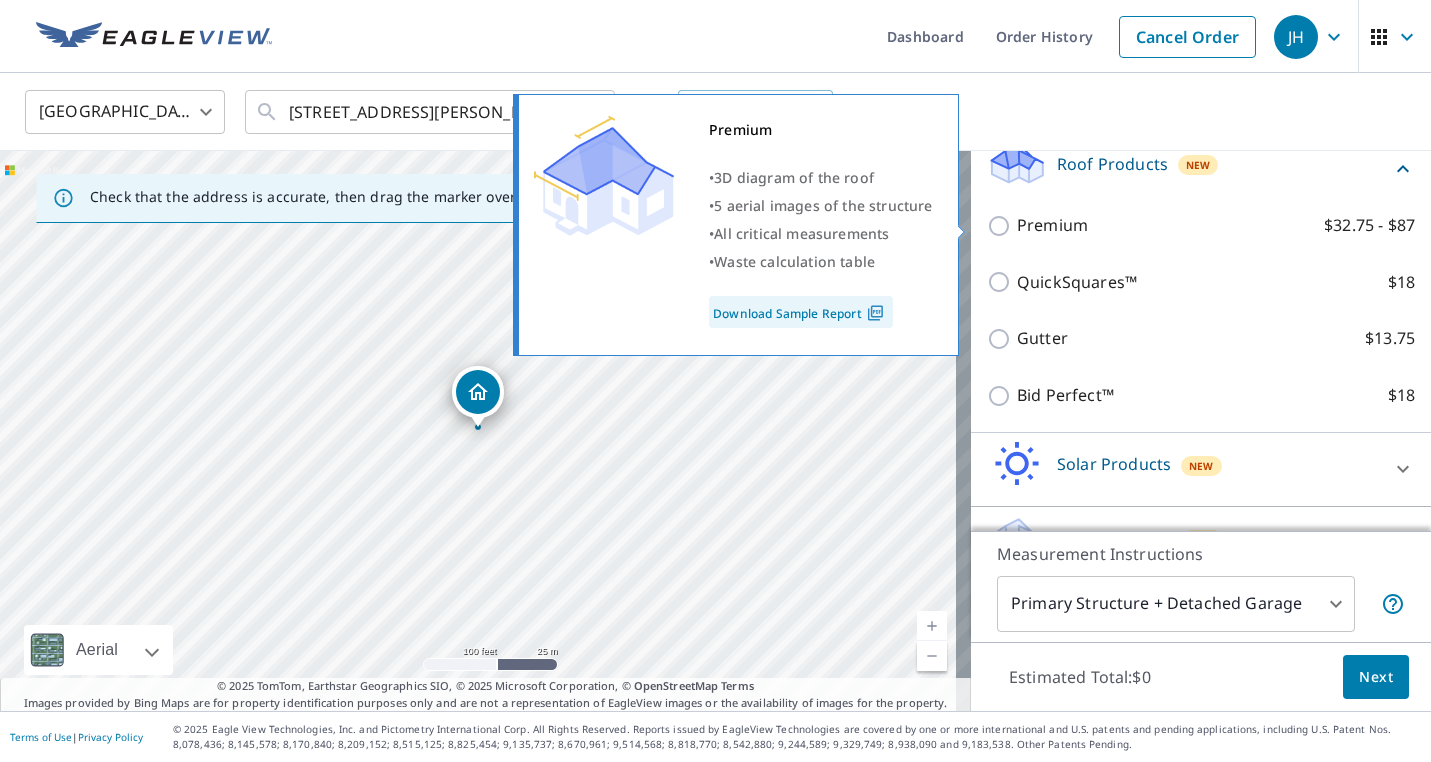 click on "Premium $32.75 - $87" at bounding box center [1002, 226] 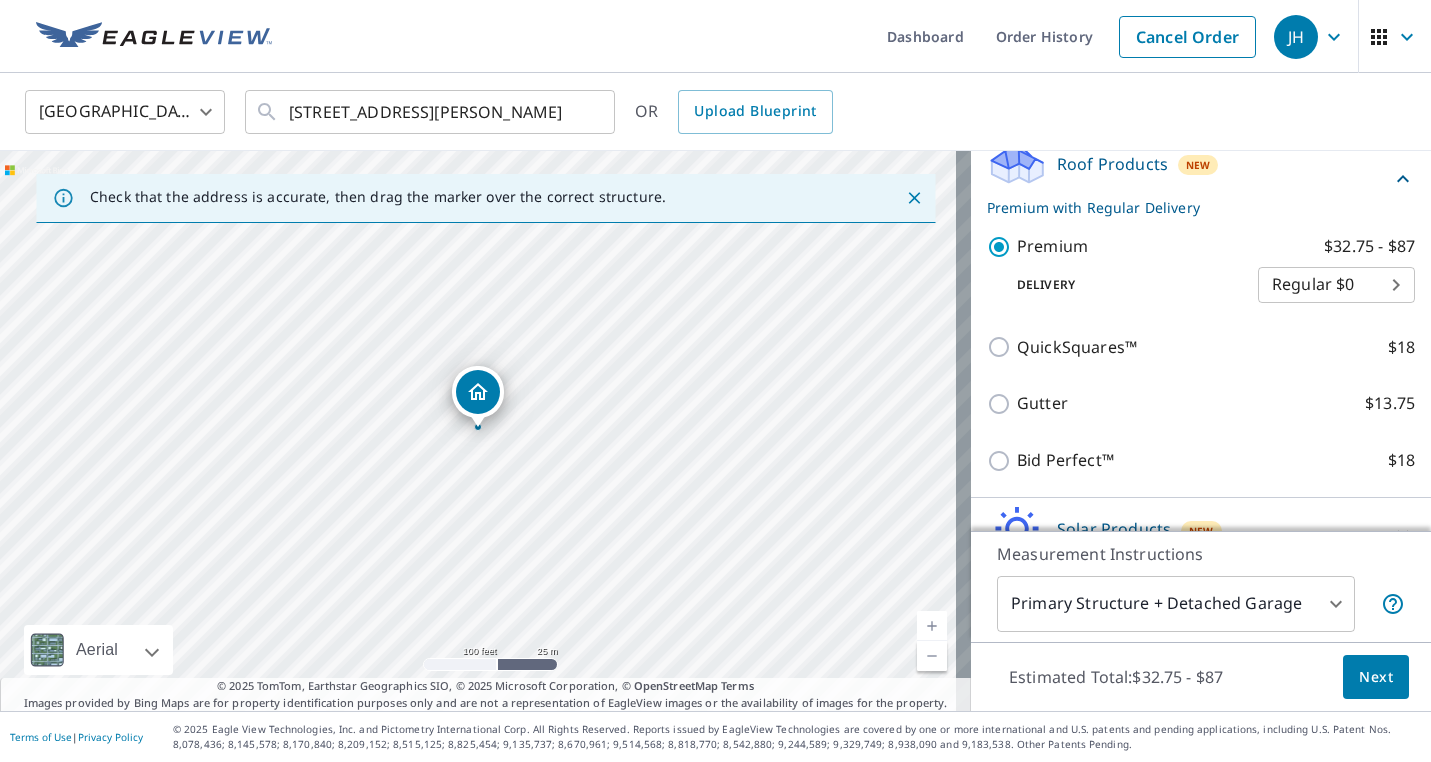 click on "Next" at bounding box center [1376, 677] 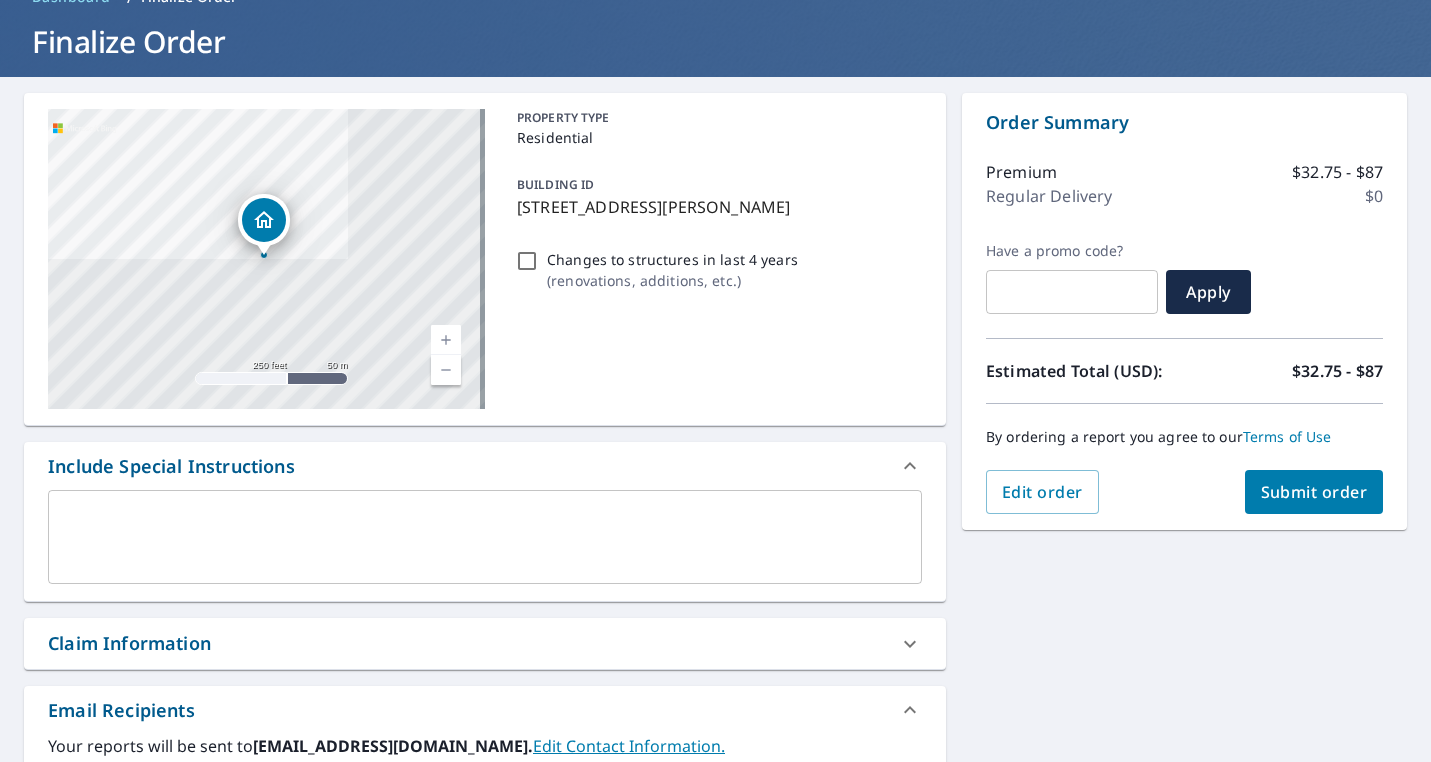 scroll, scrollTop: 400, scrollLeft: 0, axis: vertical 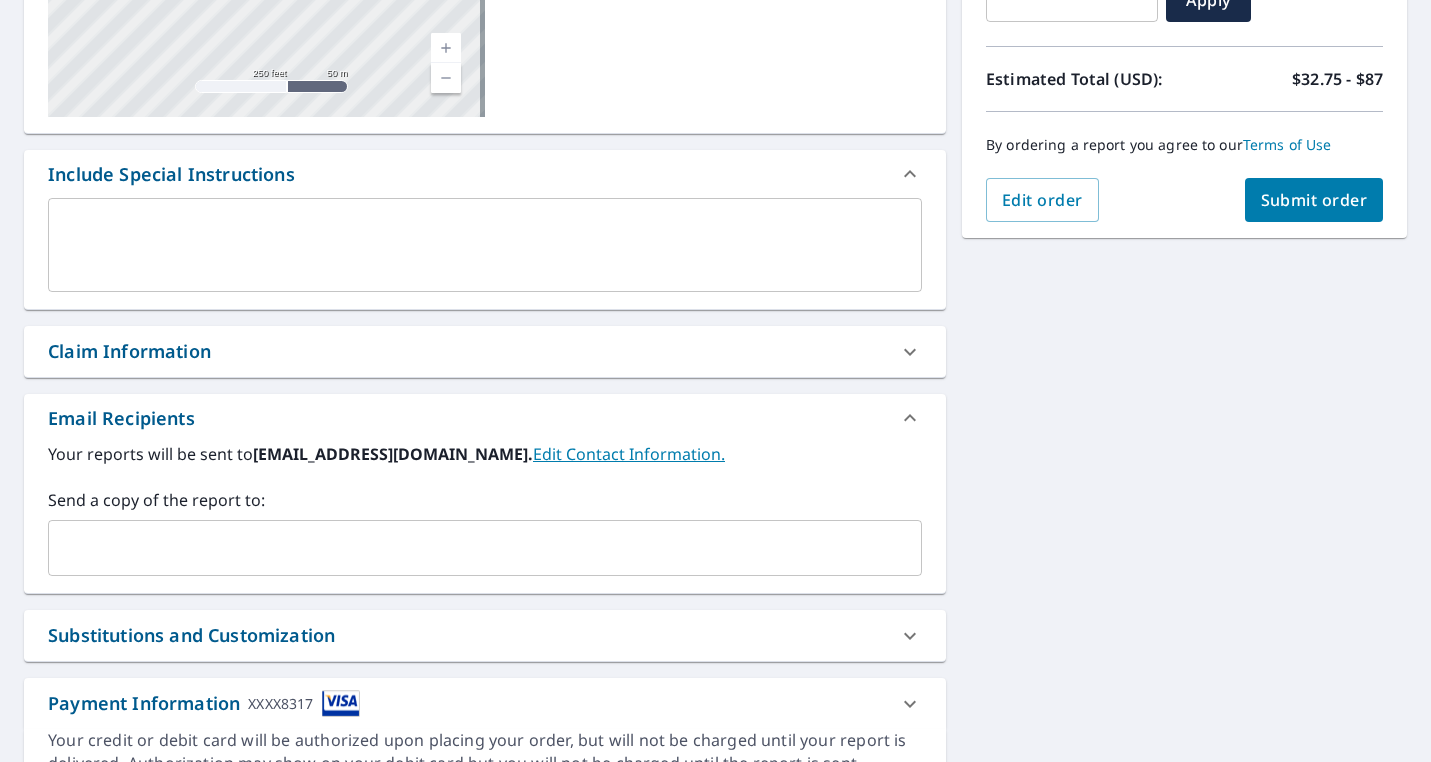 click at bounding box center (470, 548) 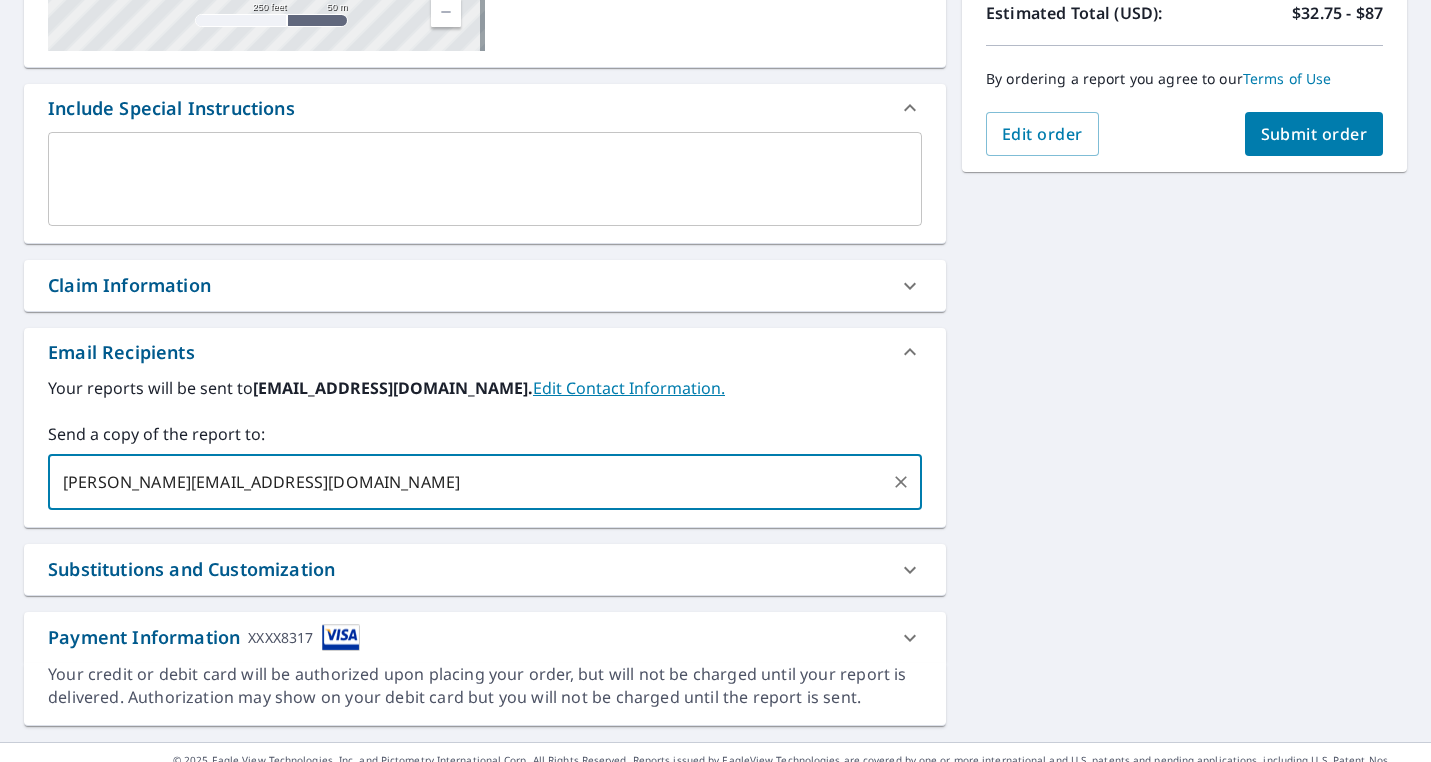 scroll, scrollTop: 497, scrollLeft: 0, axis: vertical 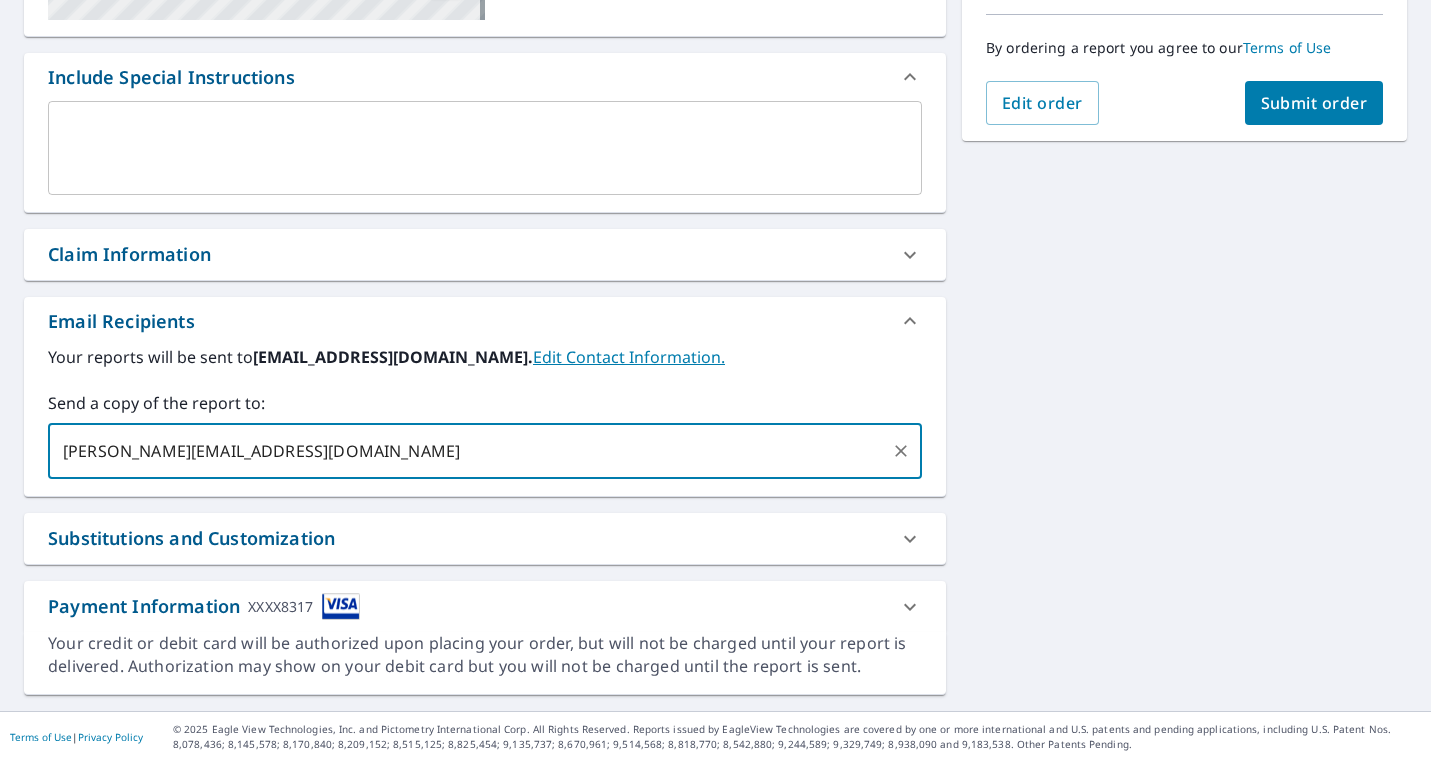 type on "brian@jhempelservices.com" 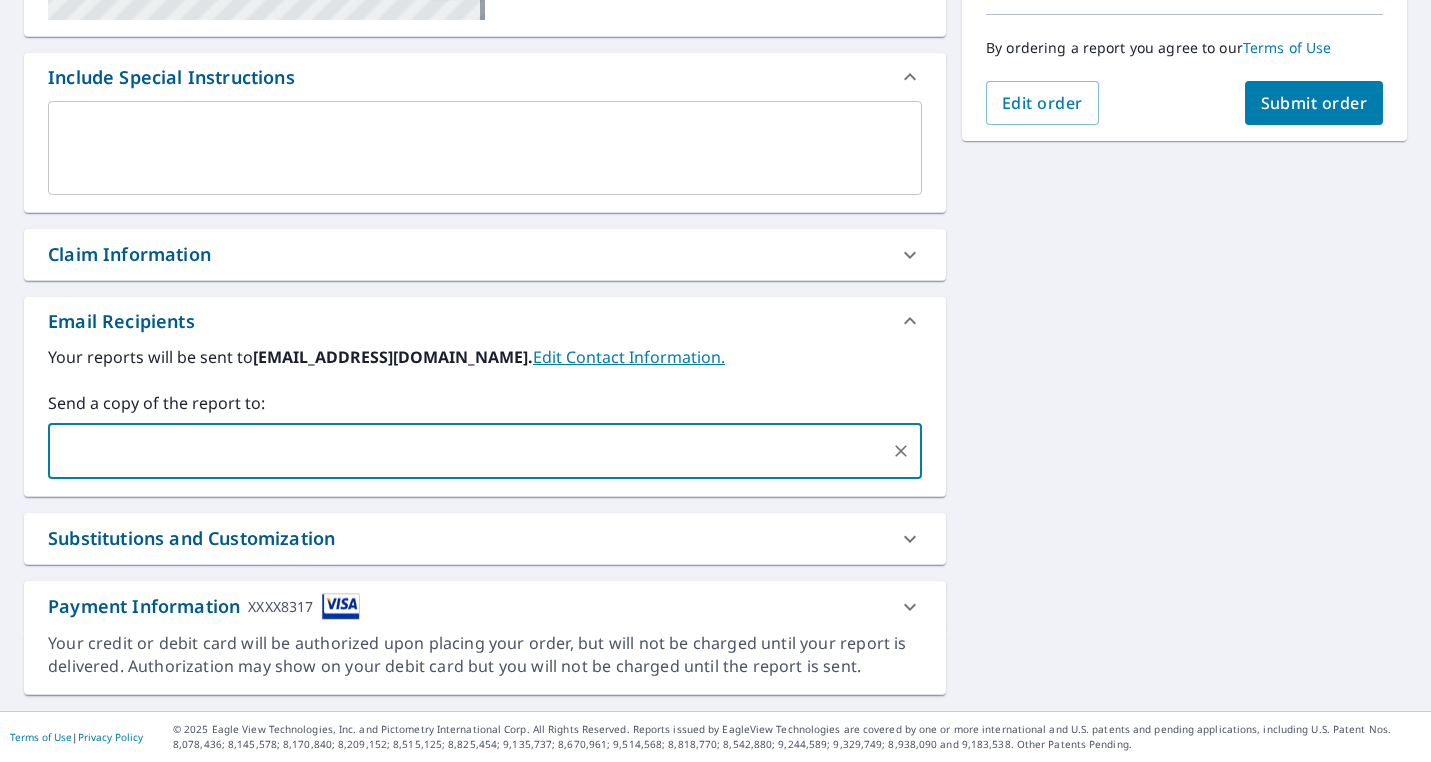 click on "Submit order" at bounding box center [1314, 103] 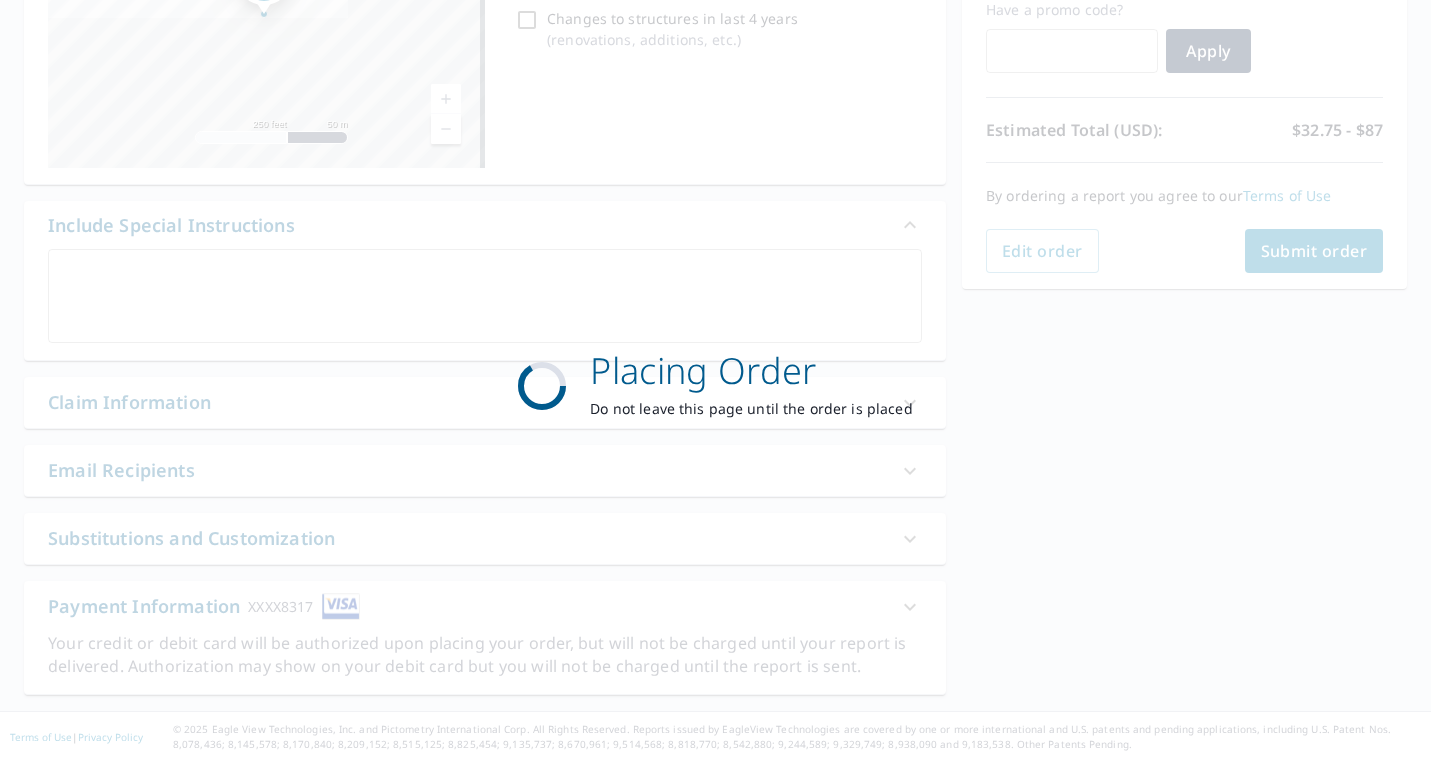 scroll, scrollTop: 349, scrollLeft: 0, axis: vertical 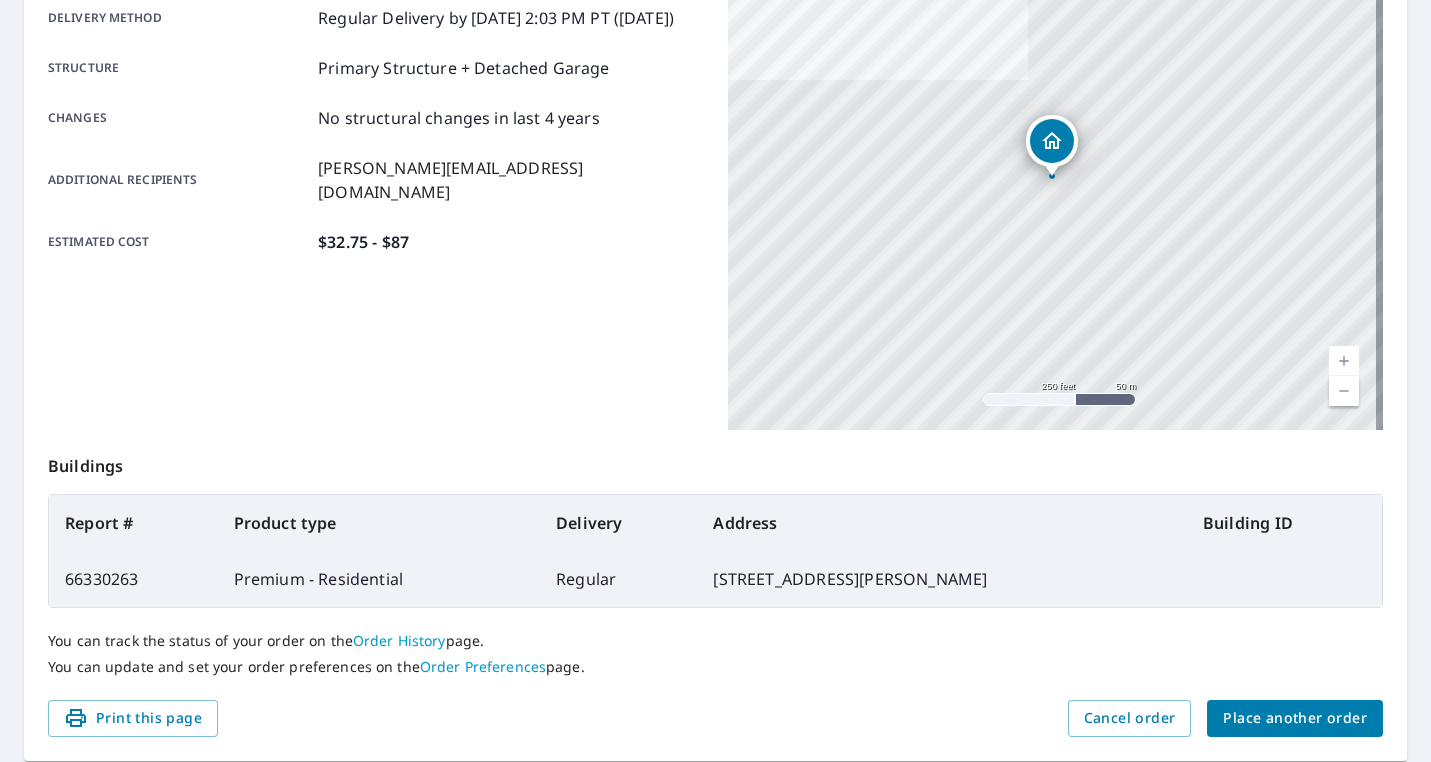 click on "Place another order" at bounding box center [1295, 718] 